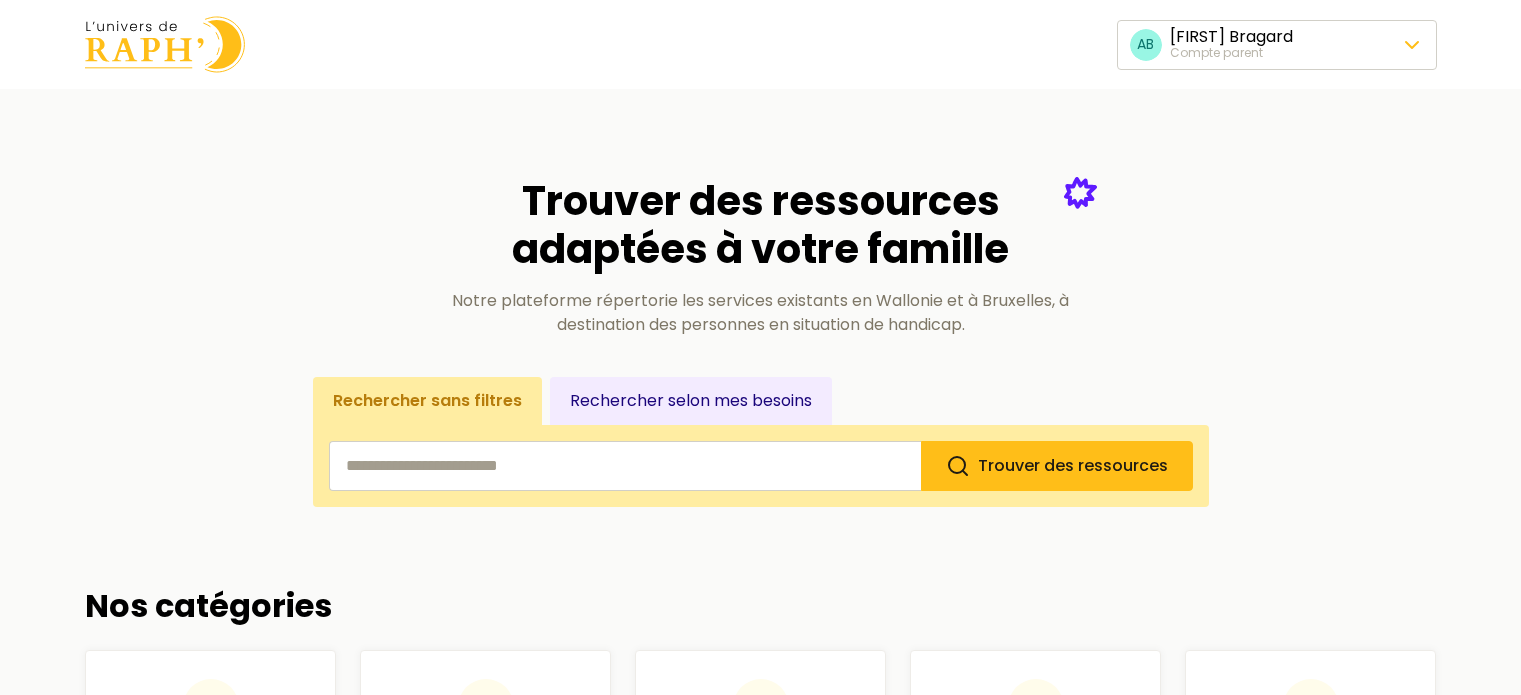 scroll, scrollTop: 0, scrollLeft: 0, axis: both 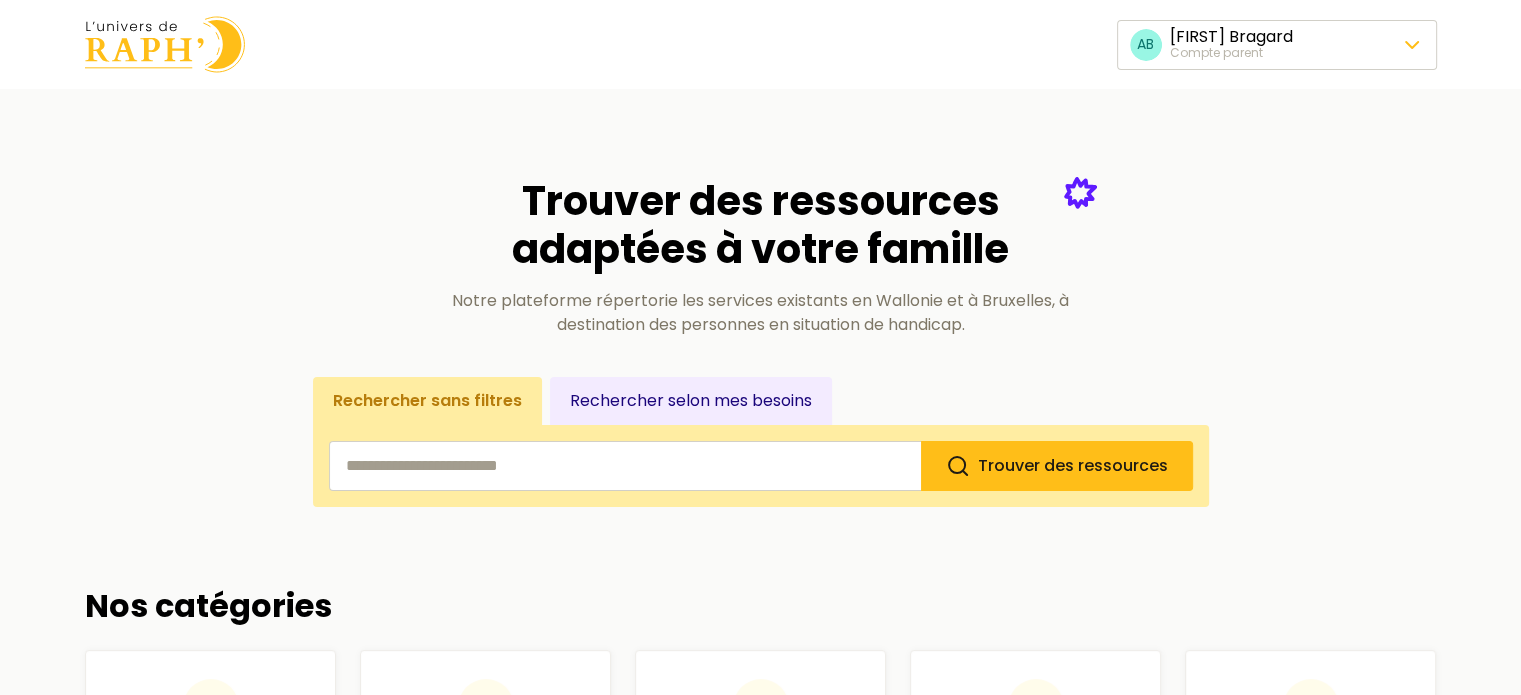 click on "Trouver des ressources adaptées à votre famille Notre plateforme répertorie les services existants en Wallonie et à Bruxelles, à destination des personnes en situation de handicap. Rechercher sans filtres Rechercher selon mes besoins Trouver des ressources" at bounding box center [761, 318] 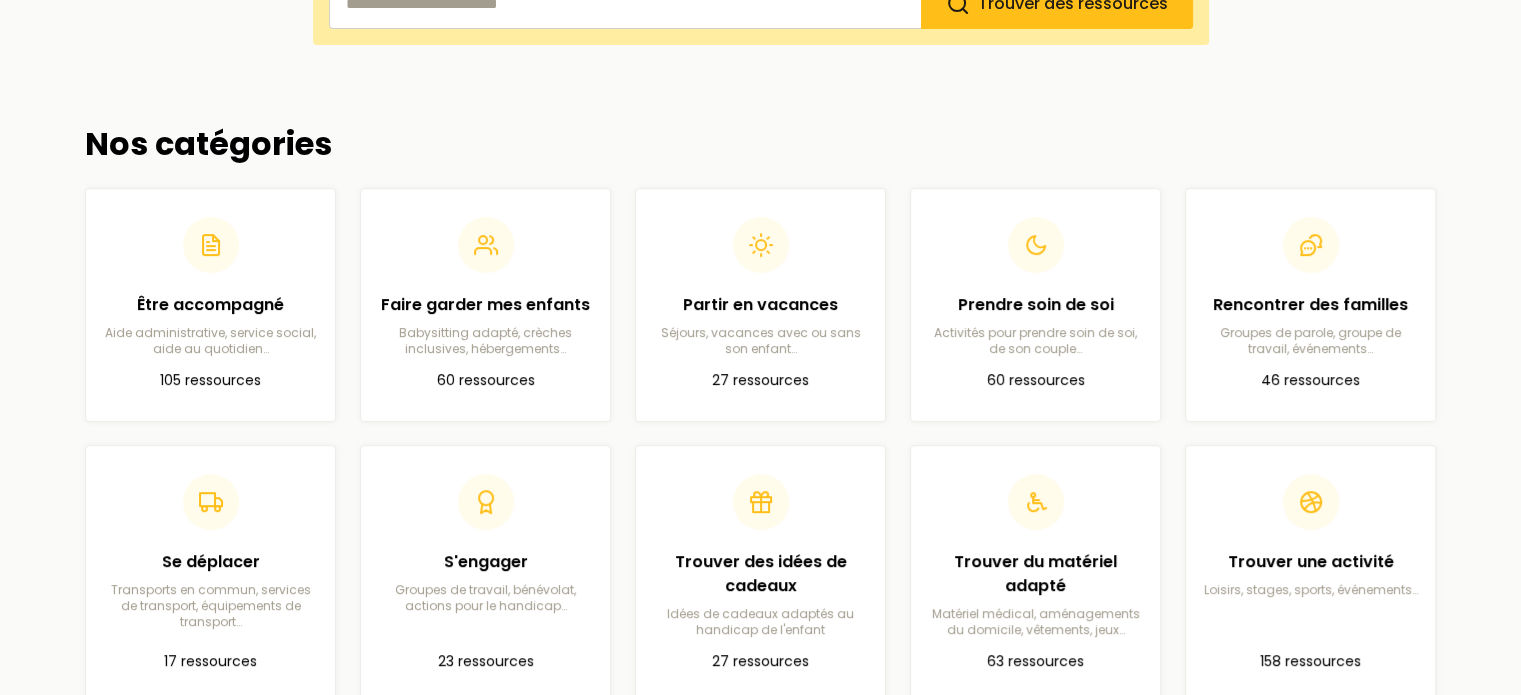 scroll, scrollTop: 466, scrollLeft: 0, axis: vertical 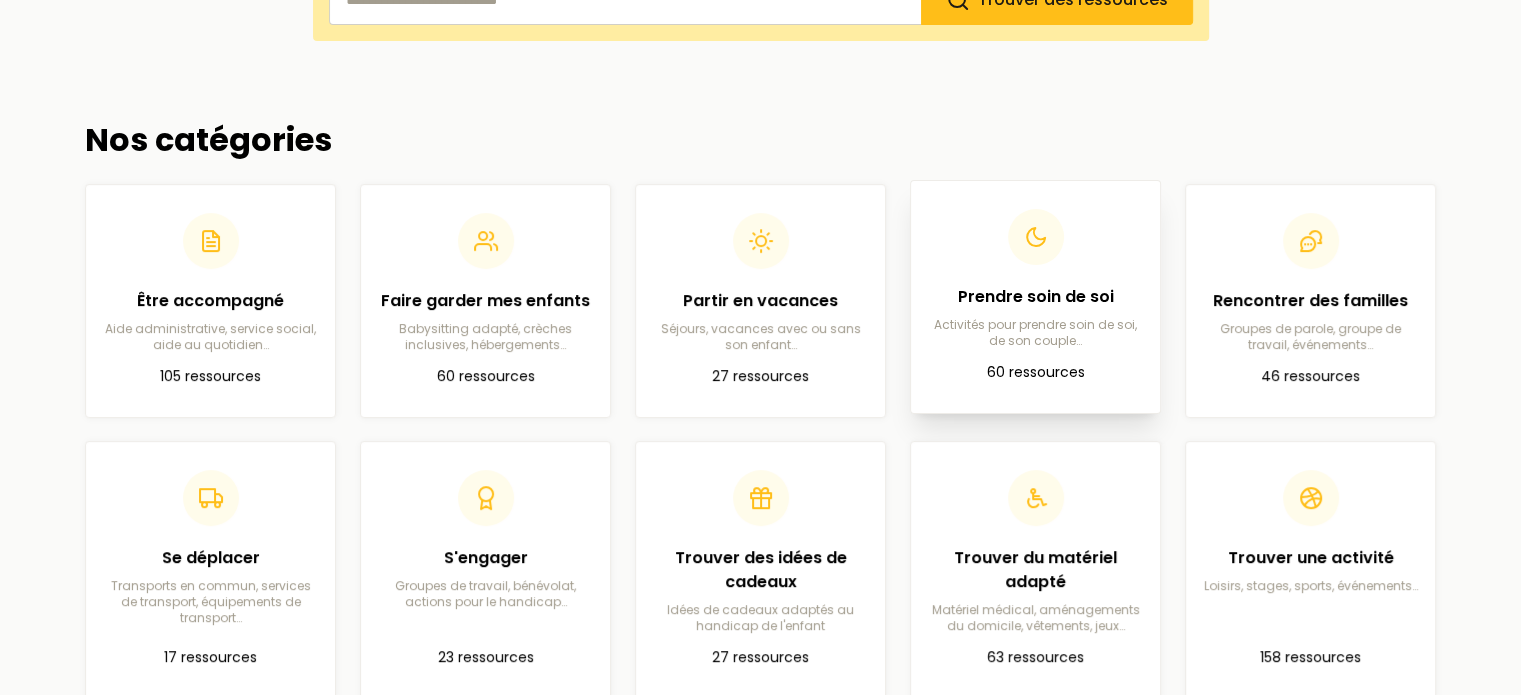 click on "Prendre soin de soi Activités pour prendre soin de soi, de son couple…" at bounding box center (1035, 317) 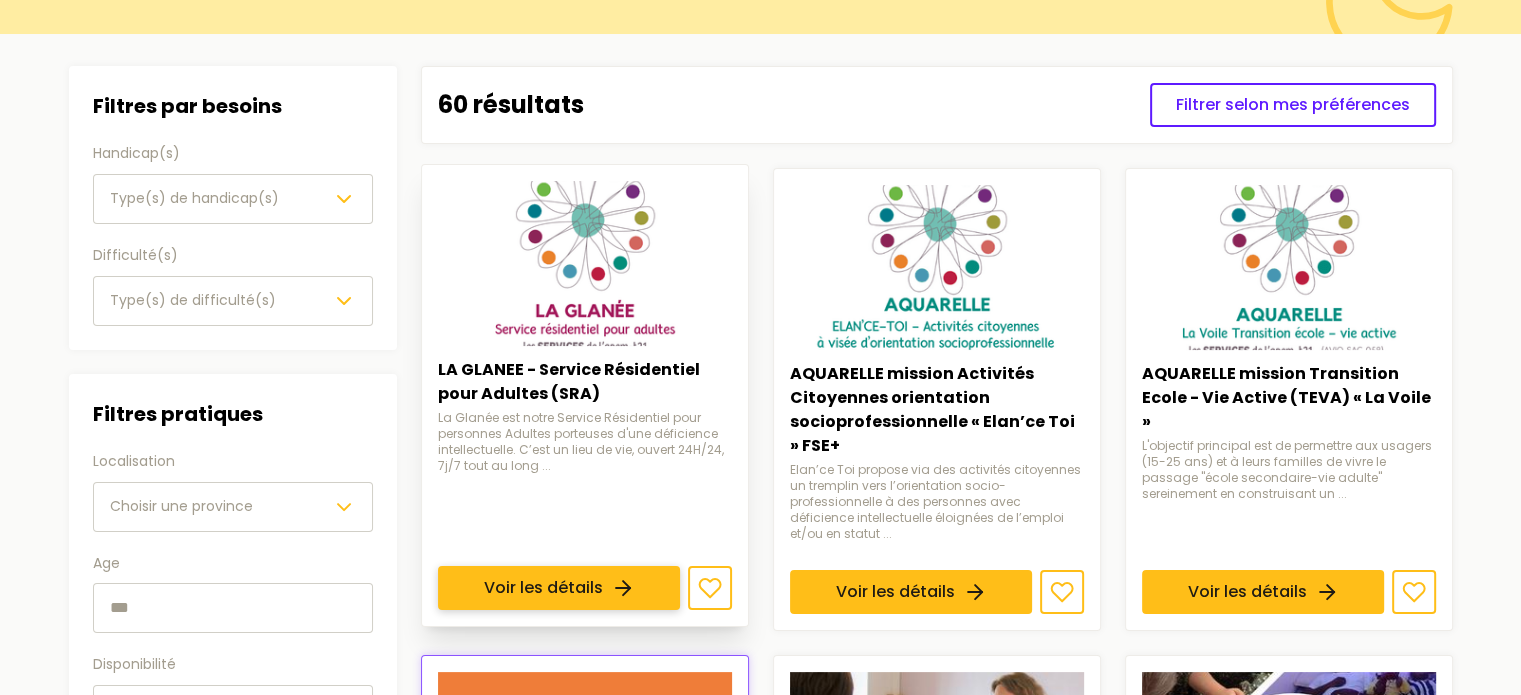 scroll, scrollTop: 0, scrollLeft: 0, axis: both 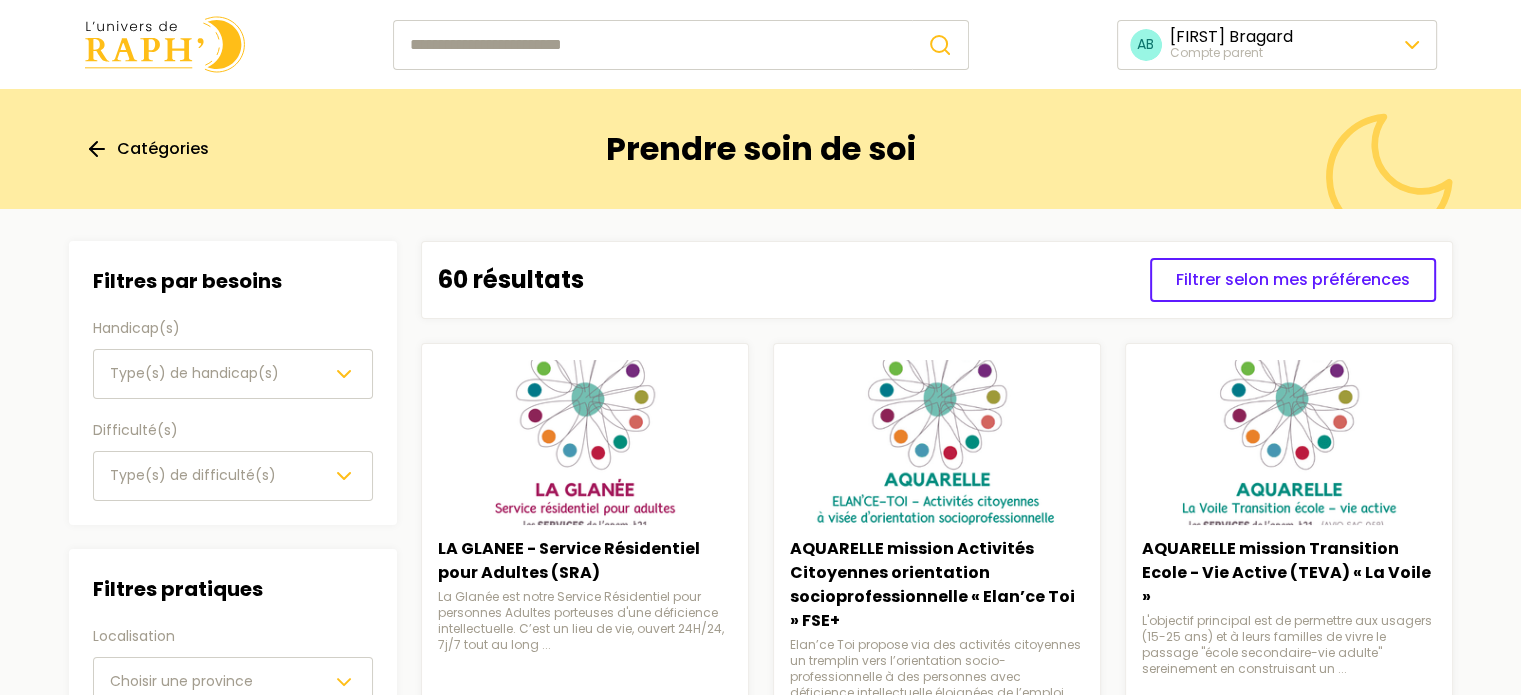 click at bounding box center (165, 44) 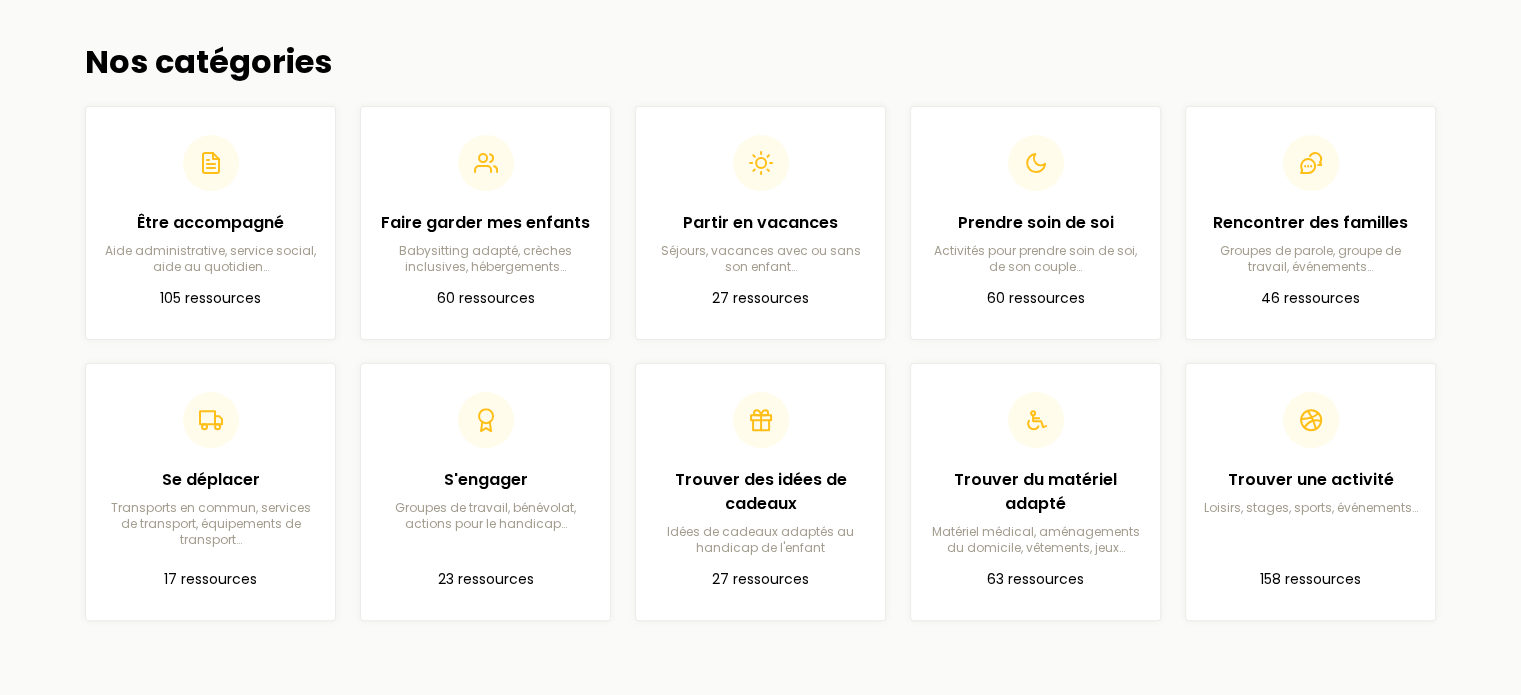 scroll, scrollTop: 544, scrollLeft: 0, axis: vertical 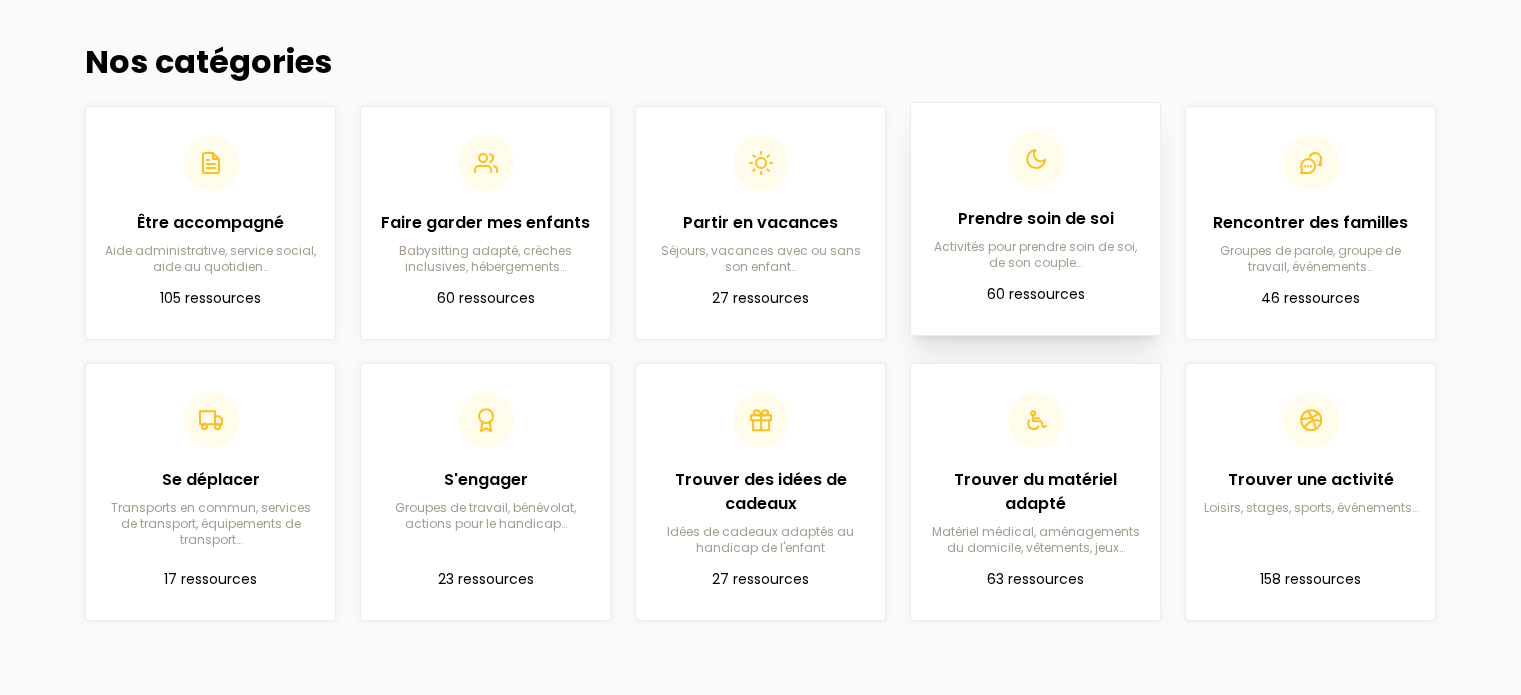 click on "Prendre soin de soi" at bounding box center [1035, 219] 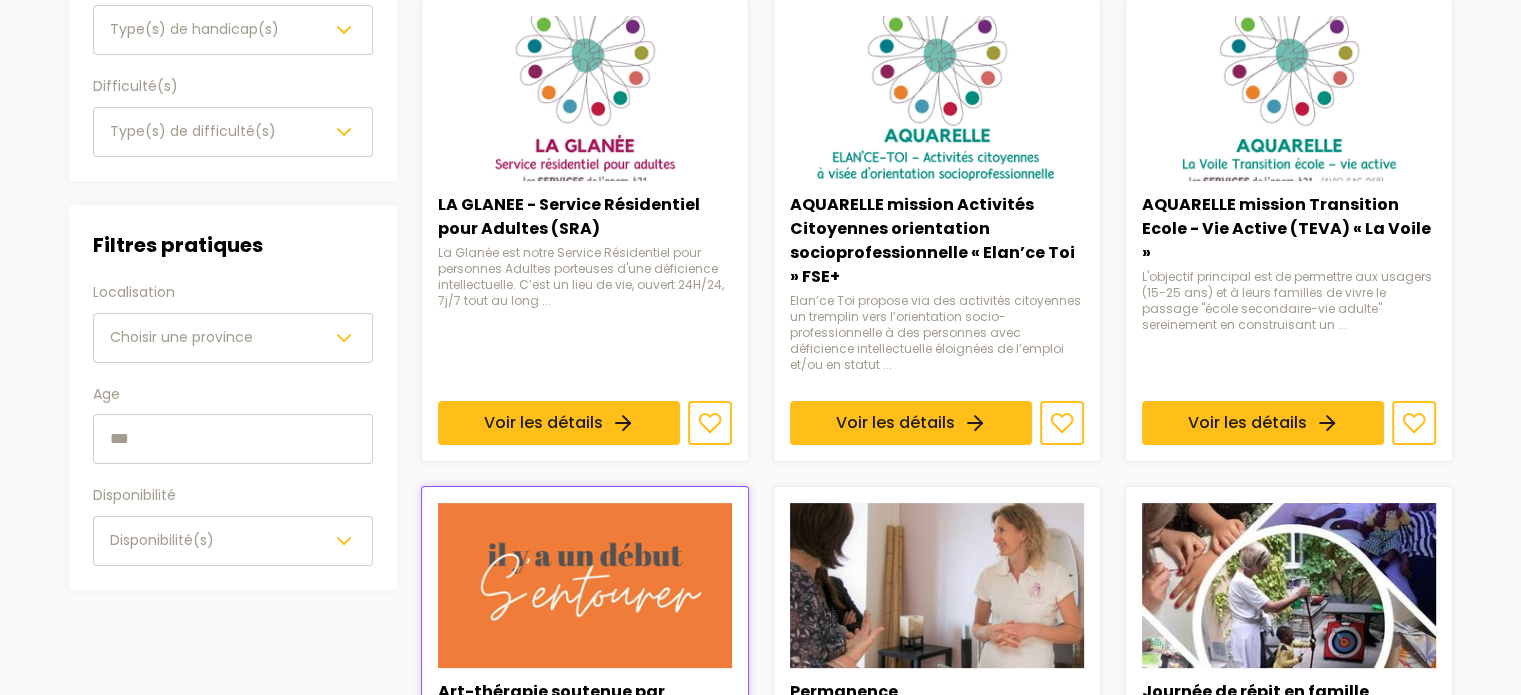 scroll, scrollTop: 0, scrollLeft: 0, axis: both 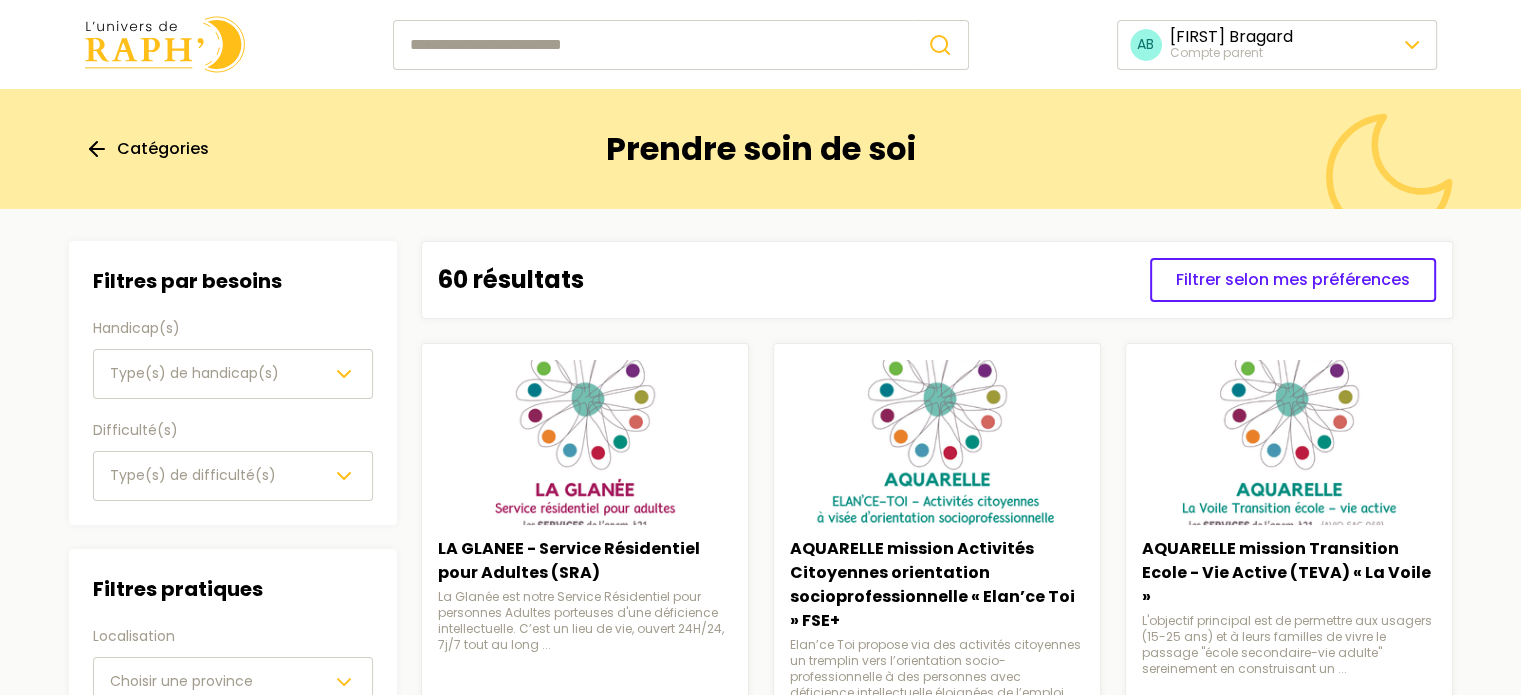 click at bounding box center (165, 44) 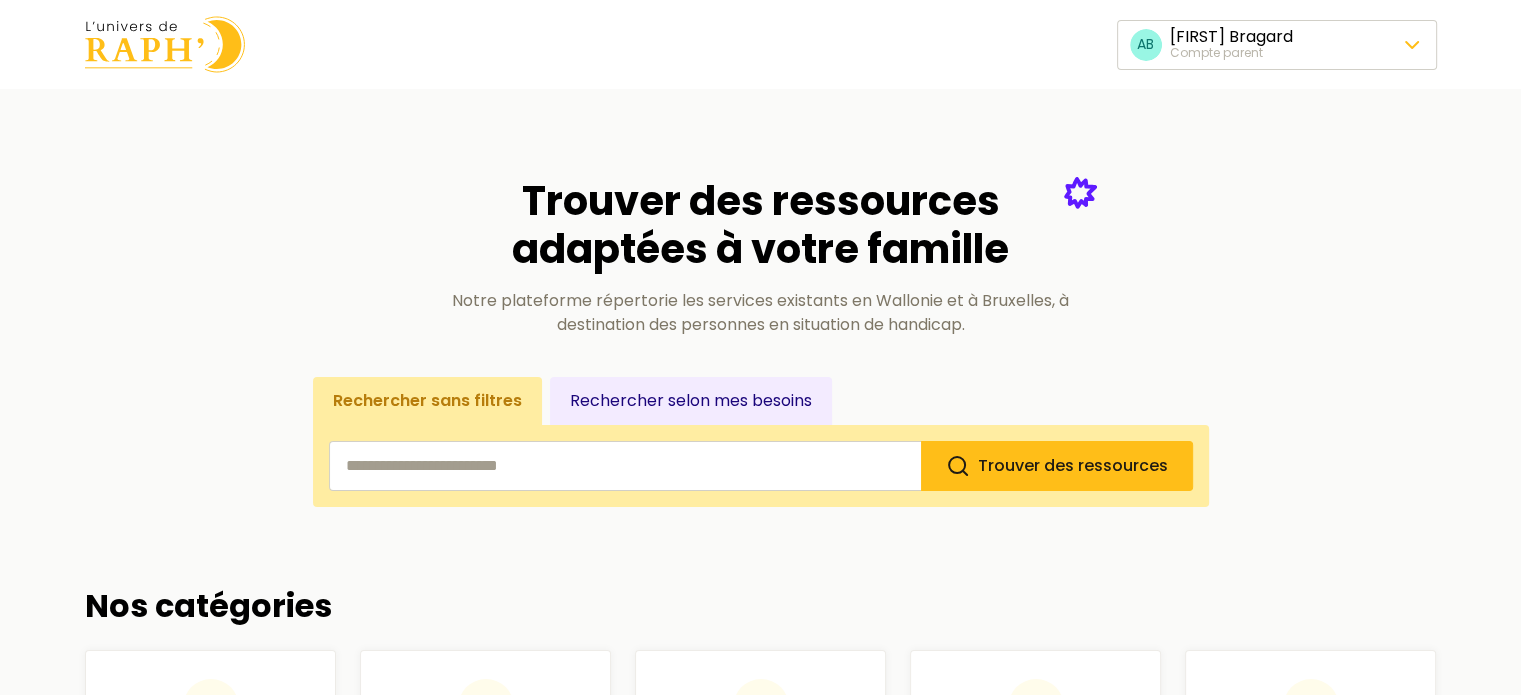 click on "Rechercher selon mes besoins" at bounding box center (691, 401) 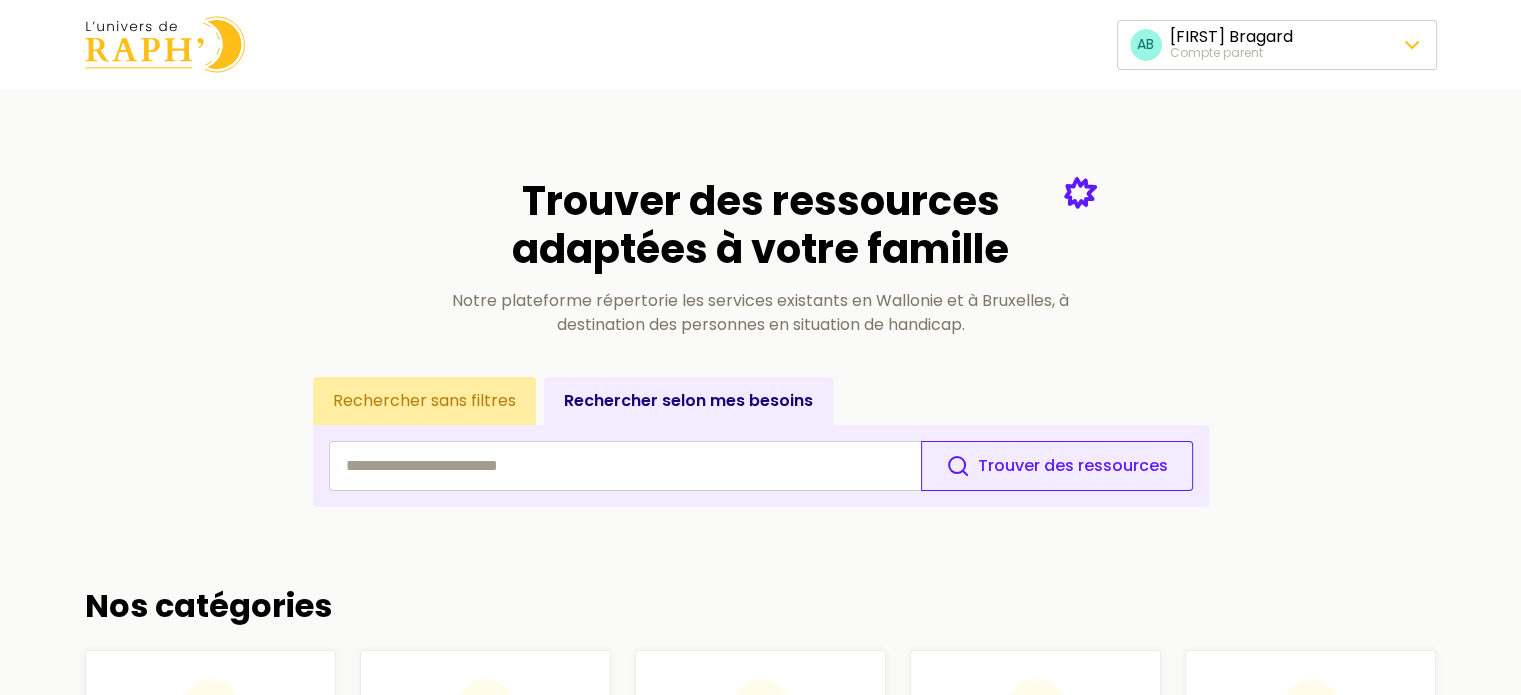 click on "Rechercher sans filtres" at bounding box center [424, 401] 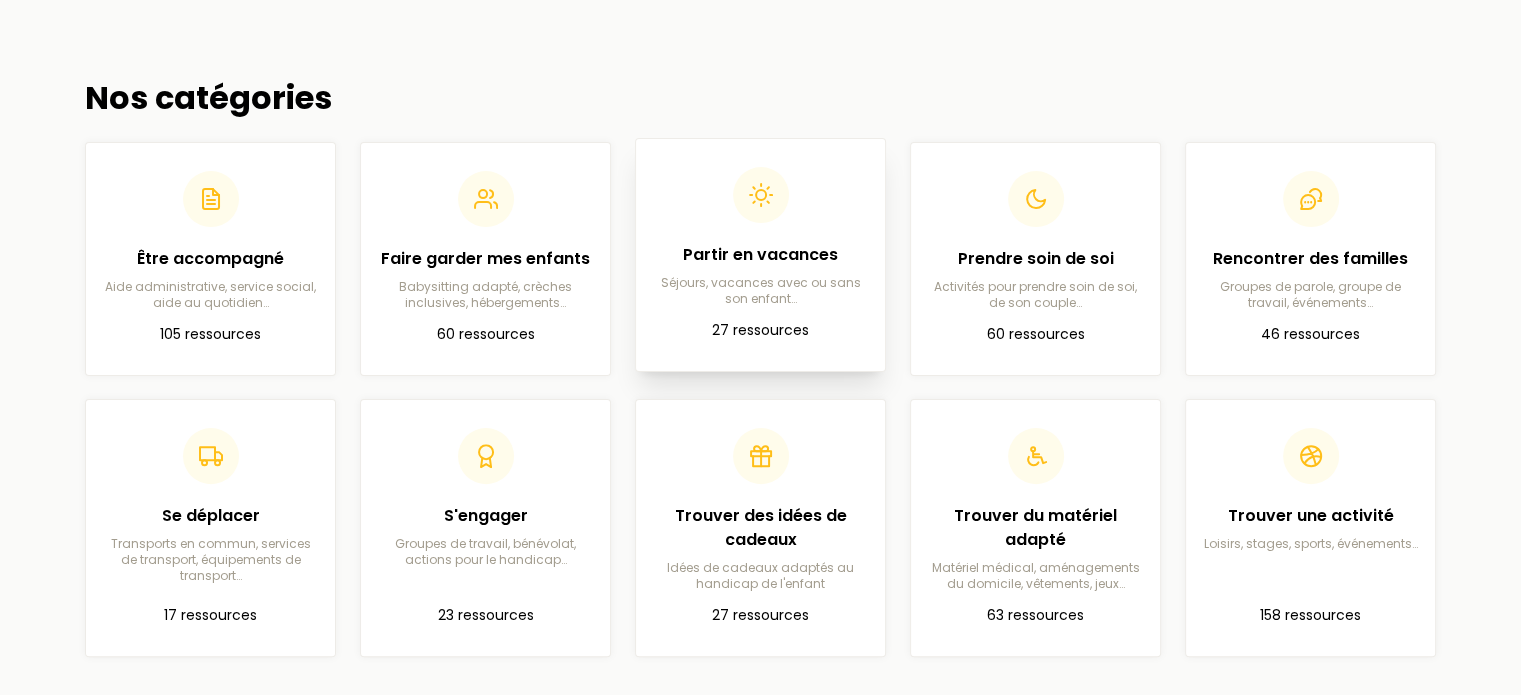 scroll, scrollTop: 0, scrollLeft: 0, axis: both 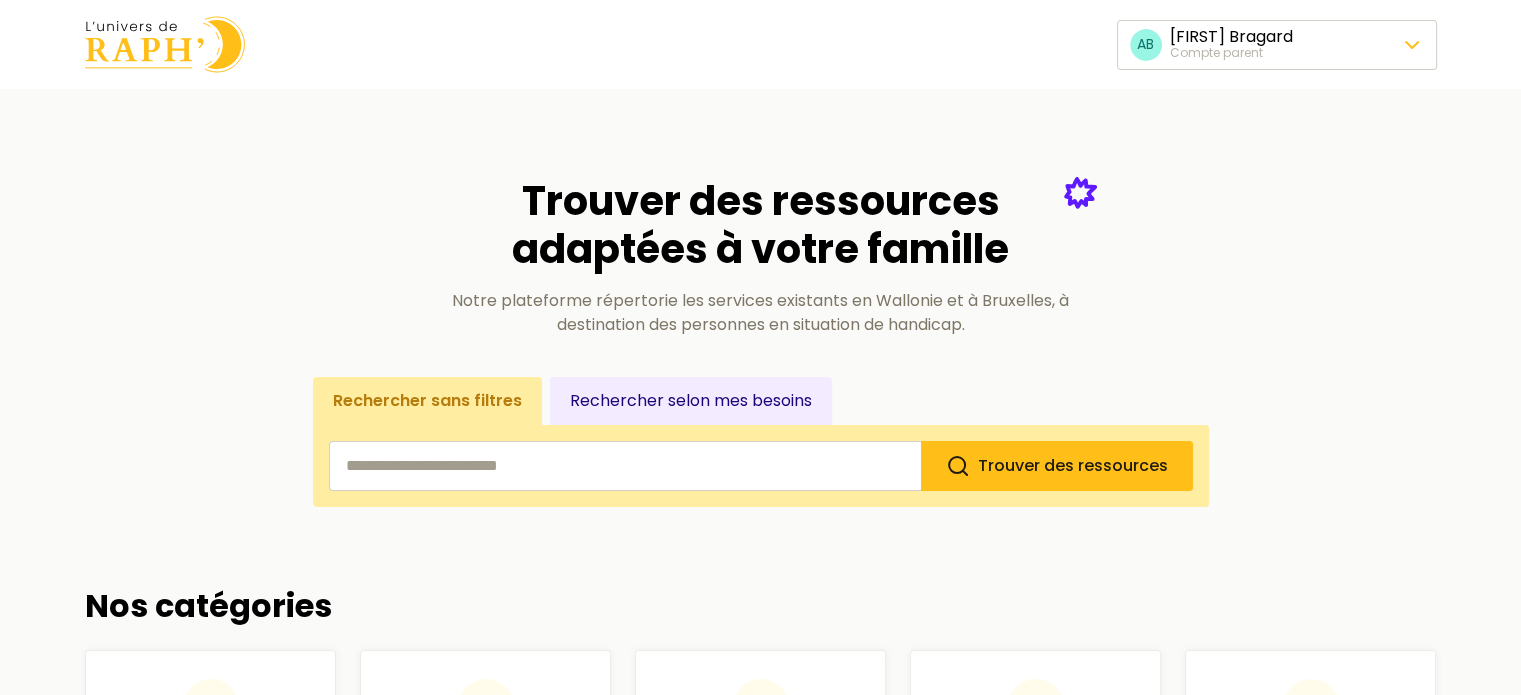 click on "AB Anthony   Bragard Compte parent Trouver des ressources adaptées à votre famille Notre plateforme répertorie les services existants en Wallonie et à Bruxelles, à destination des personnes en situation de handicap. Rechercher sans filtres Rechercher selon mes besoins Trouver des ressources Nos catégories Être accompagné Aide administrative, service social, aide au quotidien… 105   ressources Faire garder mes enfants Babysitting adapté, crèches inclusives, hébergements… 60   ressources Partir en vacances Séjours, vacances avec ou sans son enfant… 27   ressources Prendre soin de soi Activités pour prendre soin de soi, de son couple… 60   ressources Rencontrer des familles Groupes de parole, groupe de travail,  événements… 46   ressources Se déplacer Transports en commun, services de transport, équipements de transport… 17   ressources S'engager Groupes de travail, bénévolat, actions pour le handicap… 23   ressources Trouver des idées de cadeaux 27   ressources 63   ressources" at bounding box center [760, 1153] 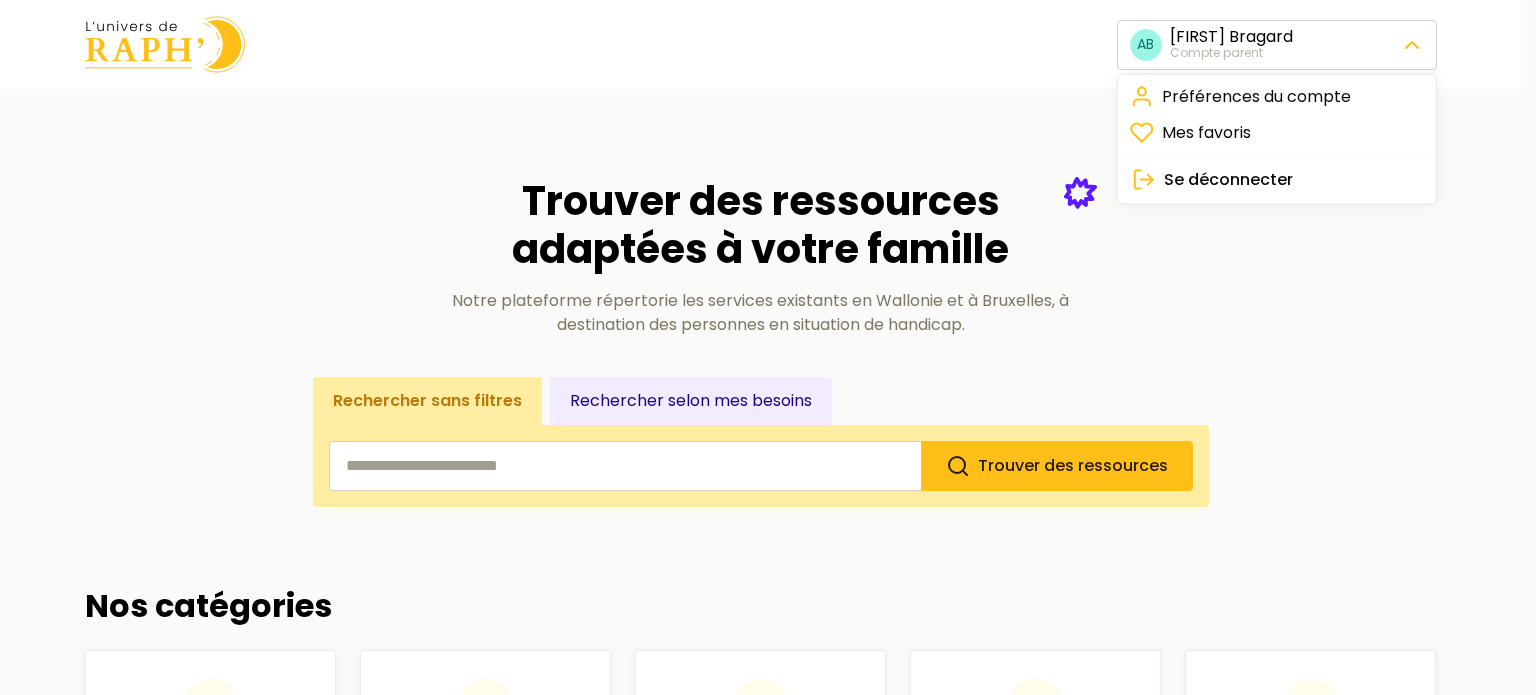 click on "Se déconnecter" at bounding box center [1228, 180] 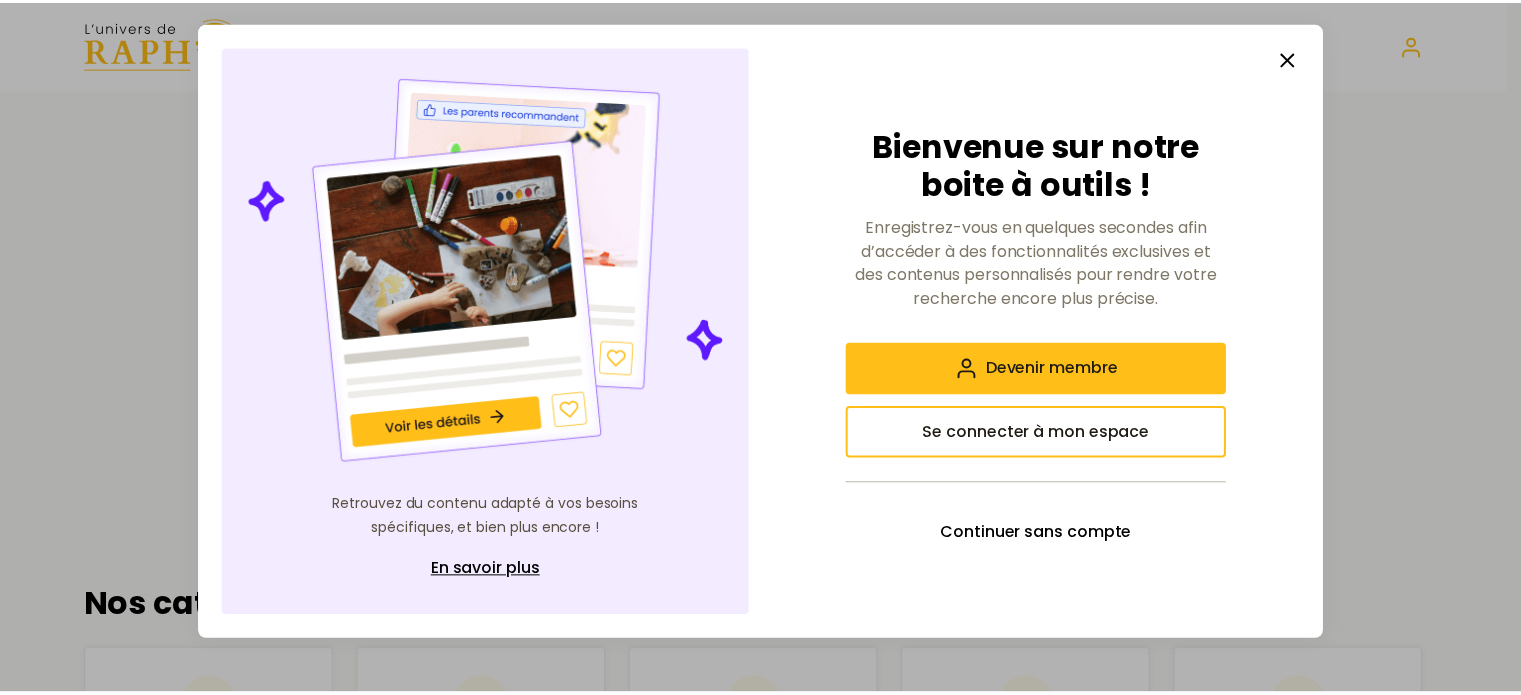 scroll, scrollTop: 0, scrollLeft: 0, axis: both 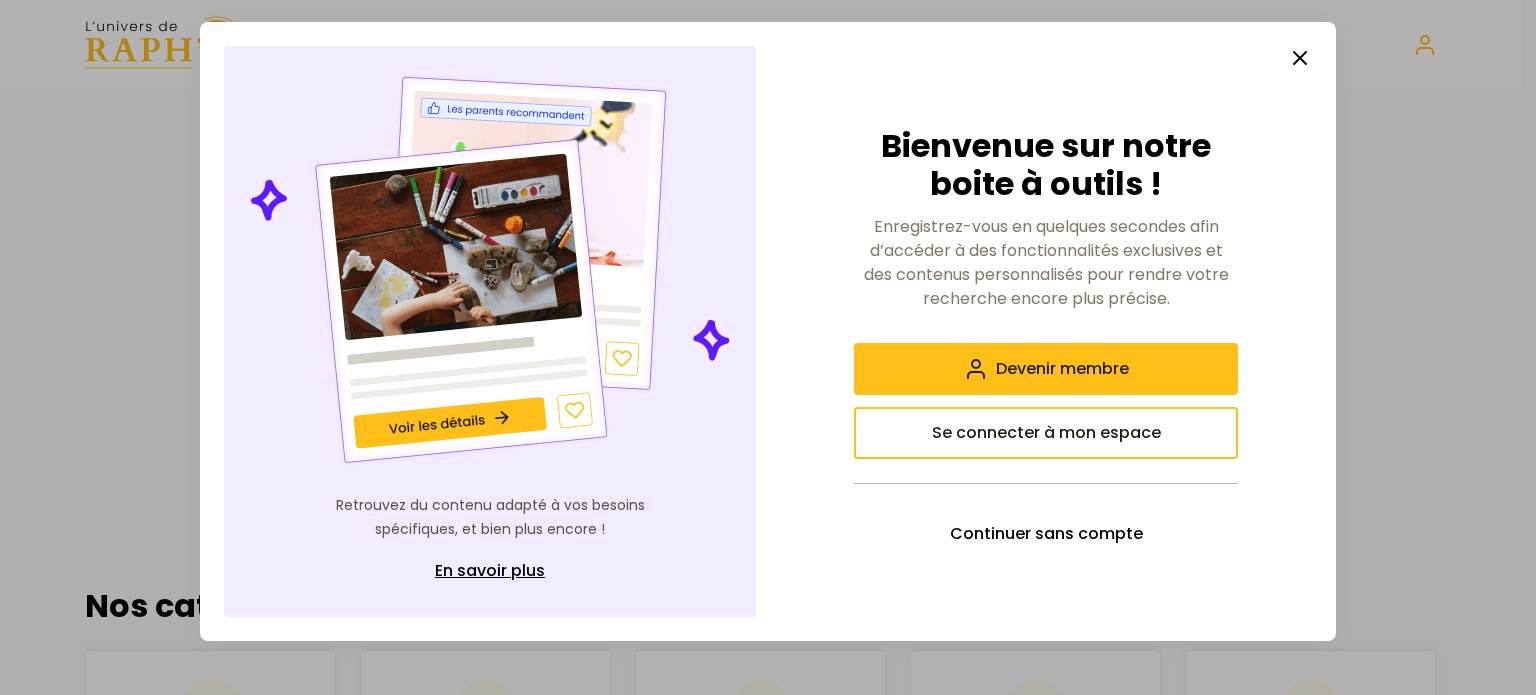 click 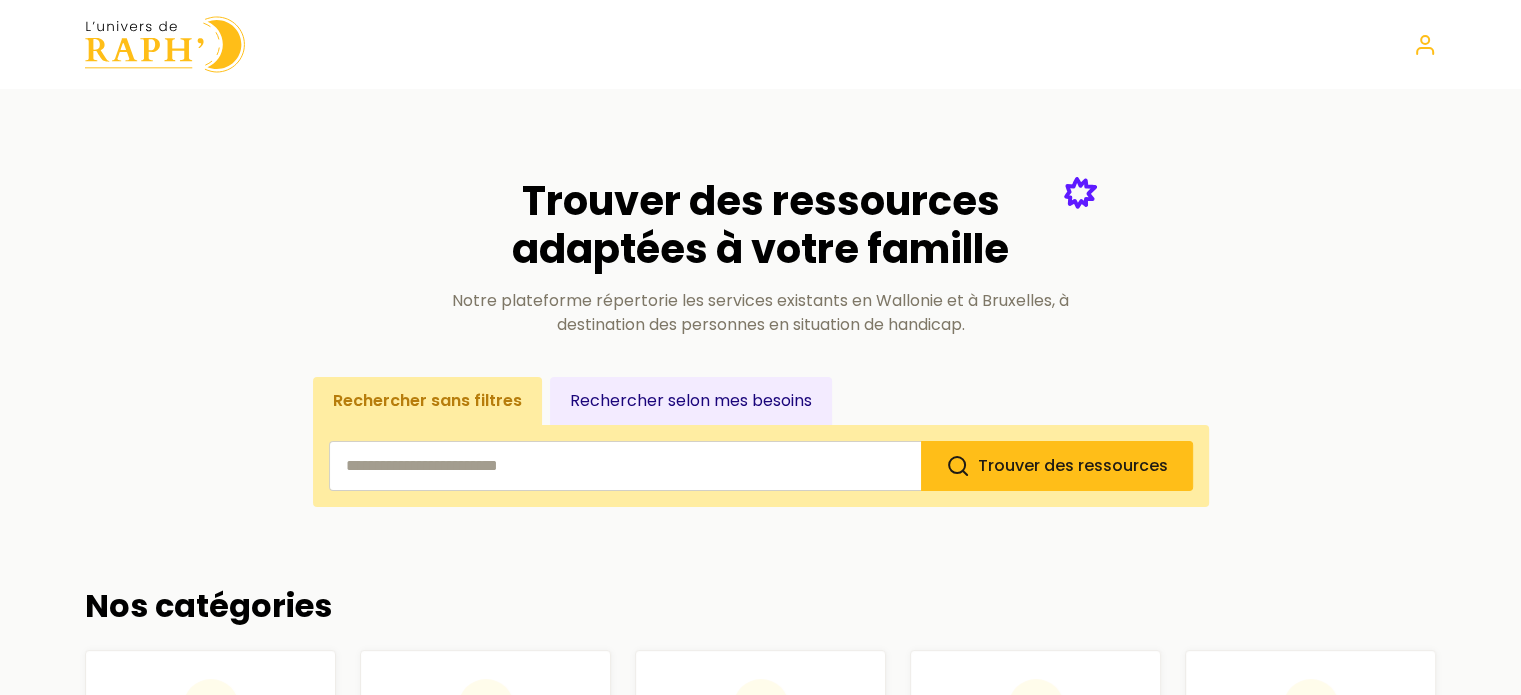 click at bounding box center [625, 466] 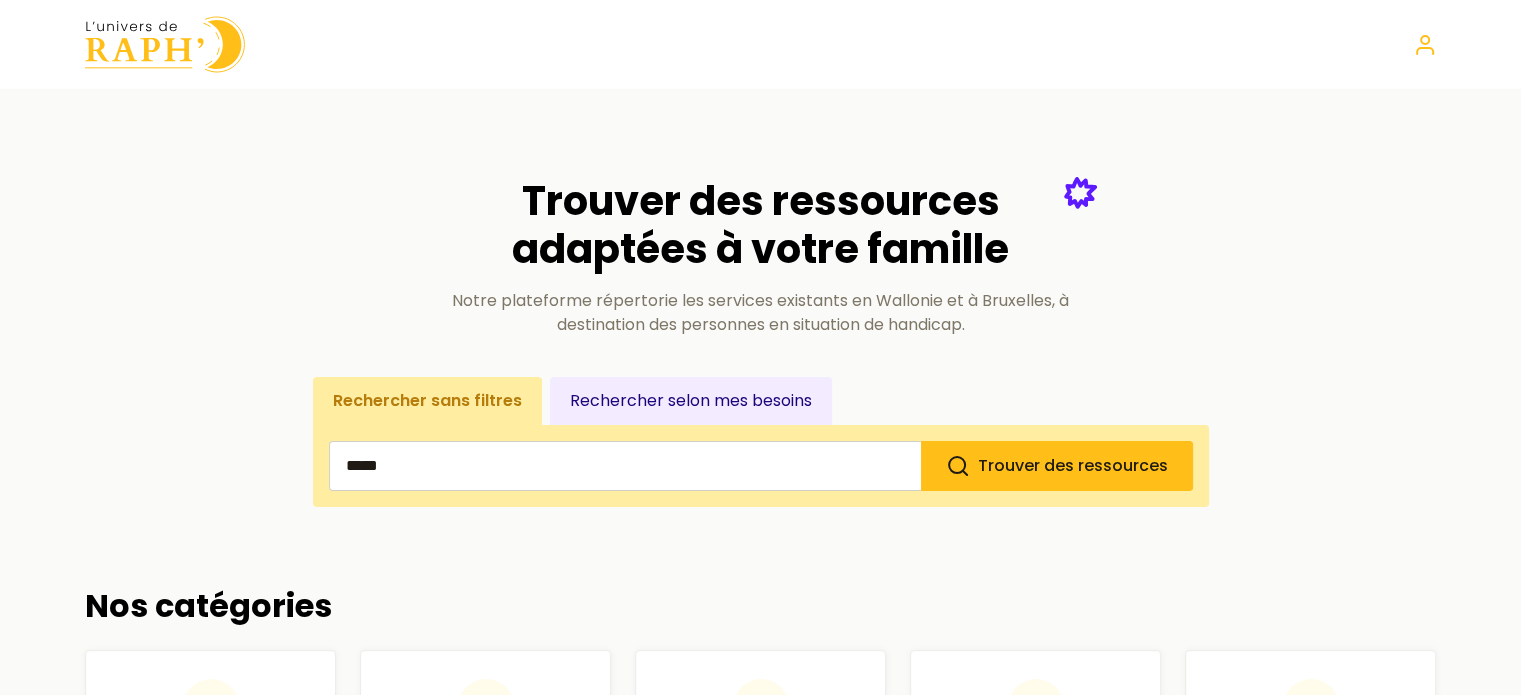 type on "*****" 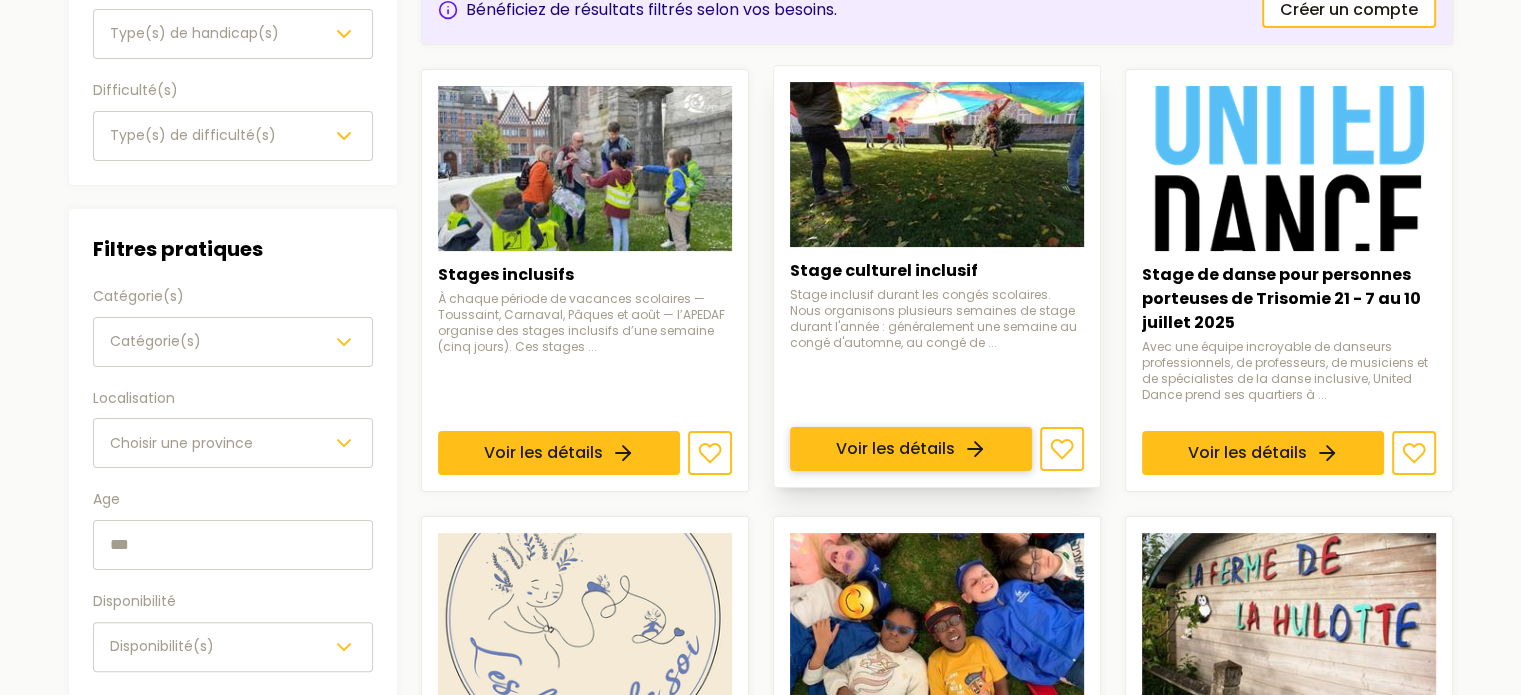 scroll, scrollTop: 0, scrollLeft: 0, axis: both 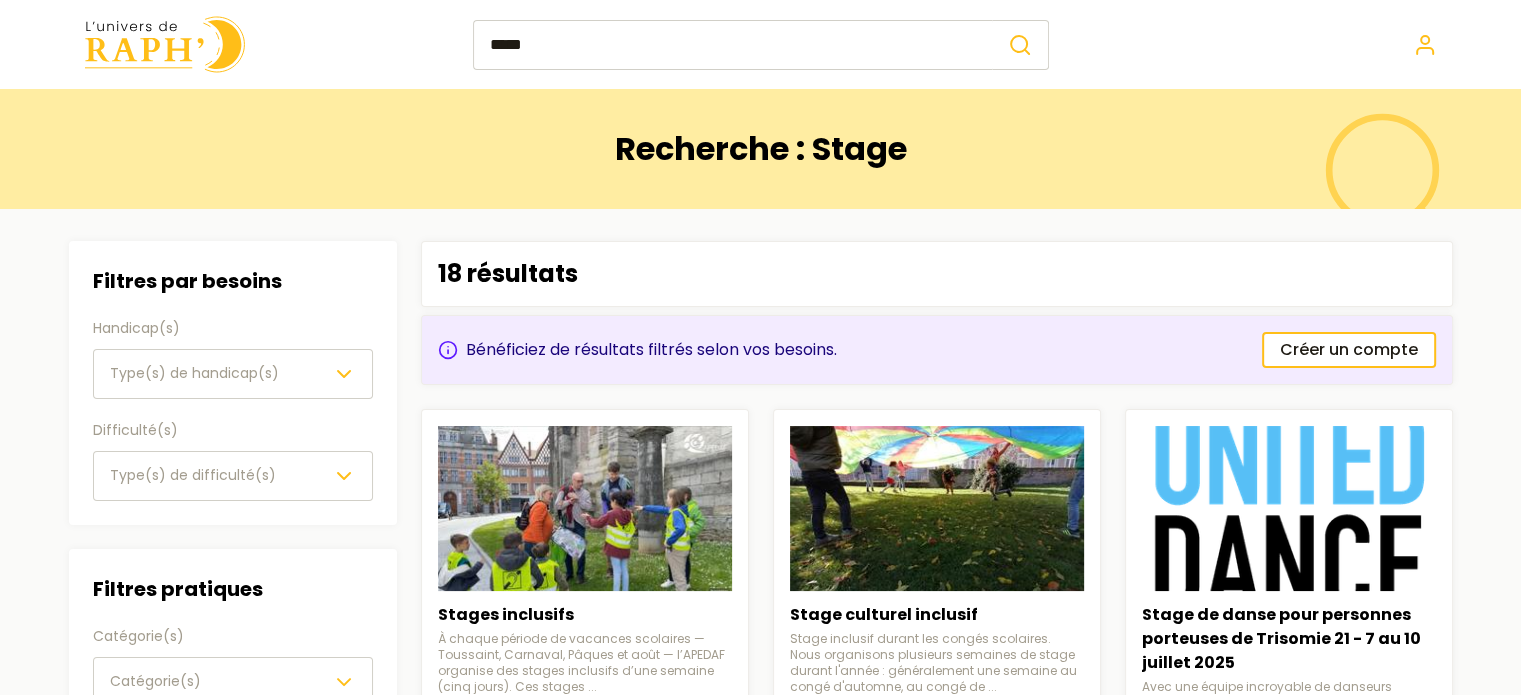 click at bounding box center (165, 44) 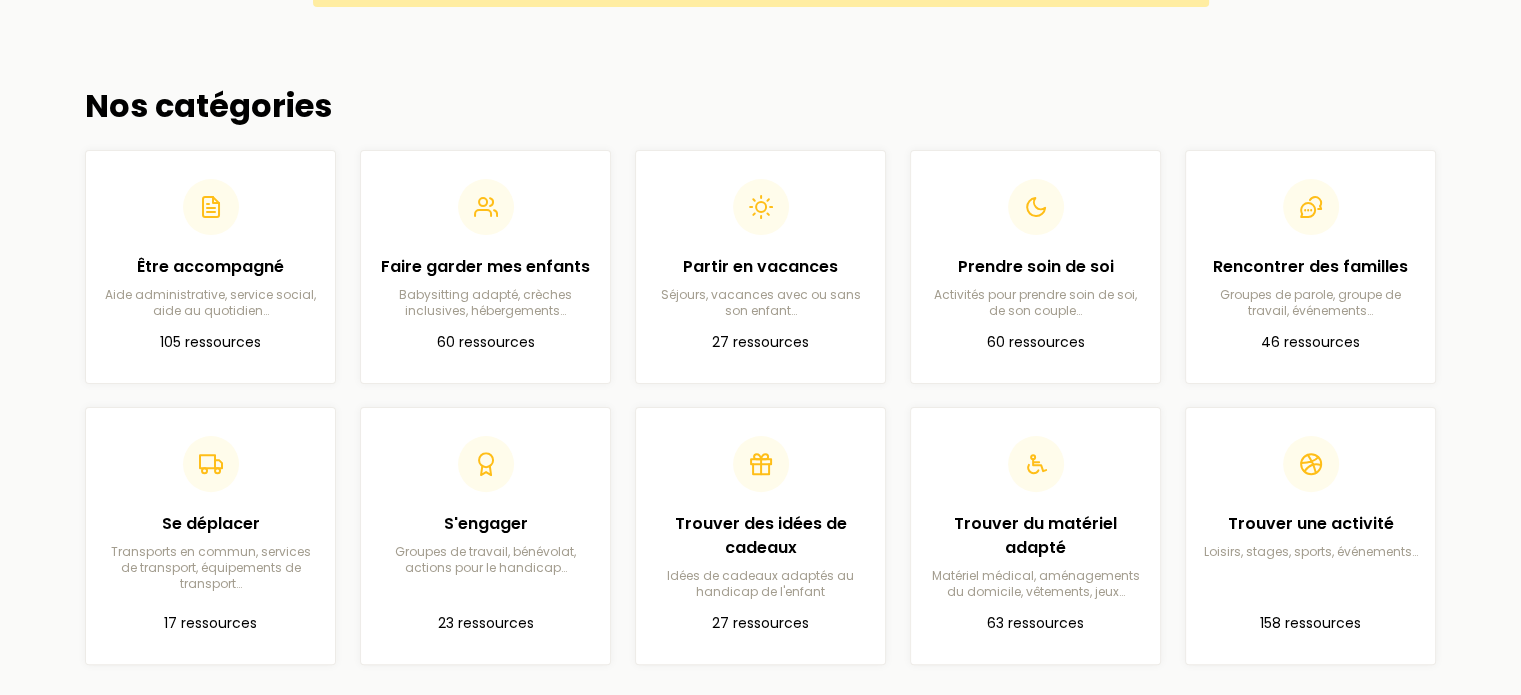 scroll, scrollTop: 580, scrollLeft: 0, axis: vertical 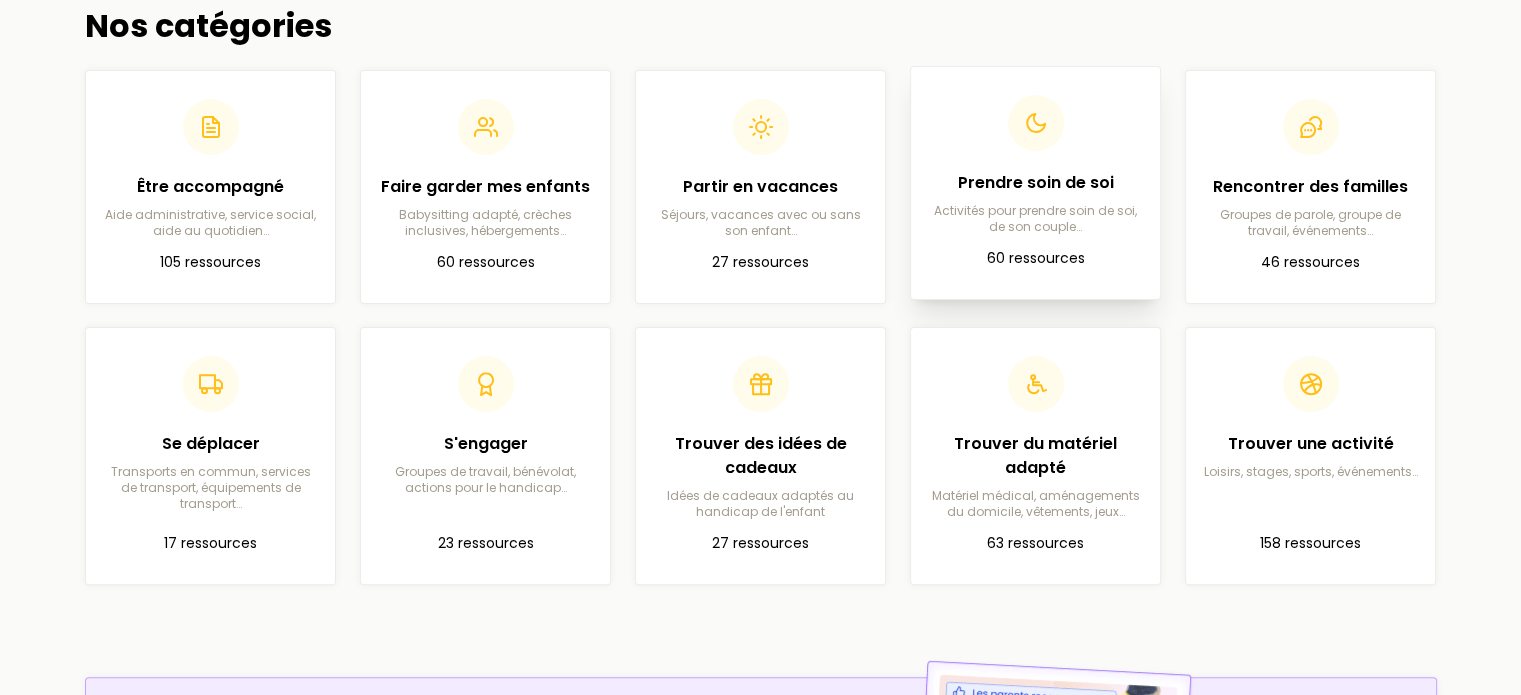 click on "Prendre soin de soi" at bounding box center (1035, 183) 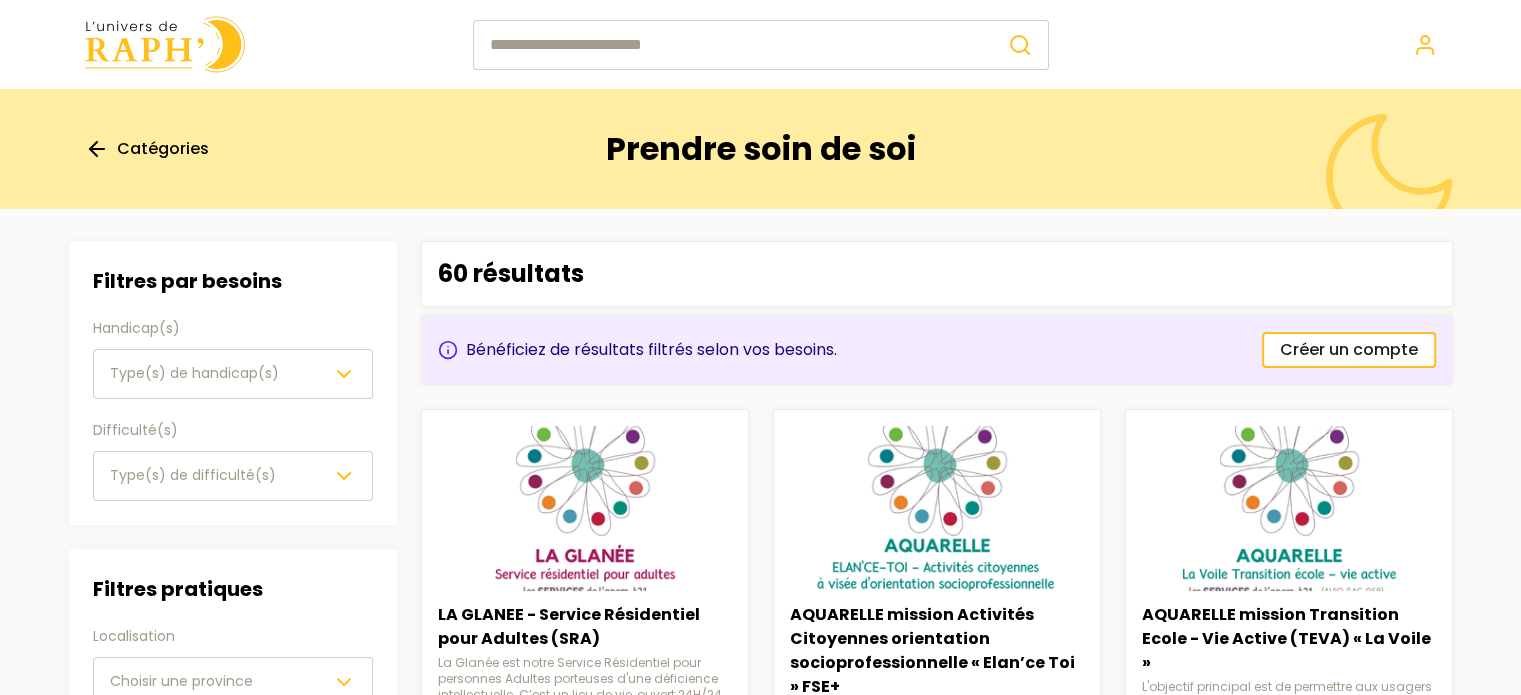 scroll, scrollTop: 330, scrollLeft: 0, axis: vertical 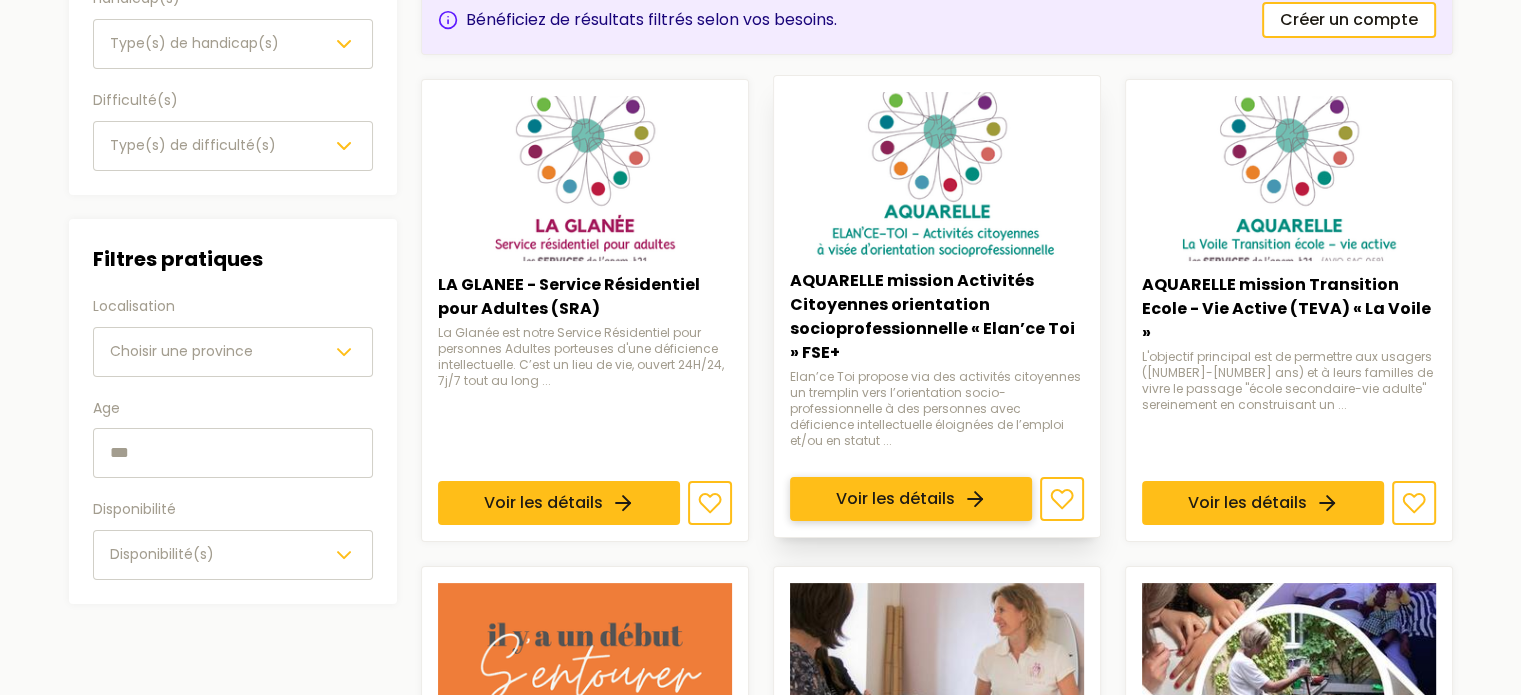 click on "Voir les détails" at bounding box center (911, 499) 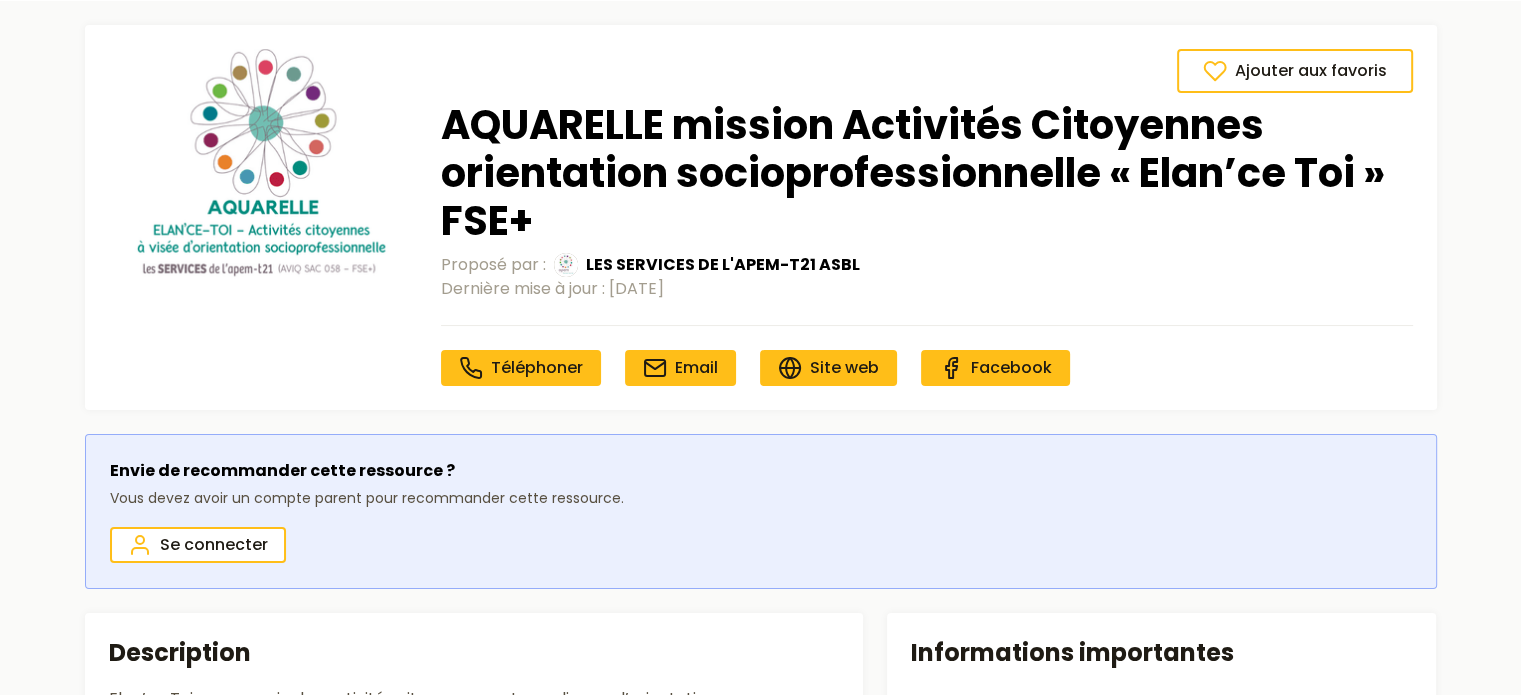scroll, scrollTop: 0, scrollLeft: 0, axis: both 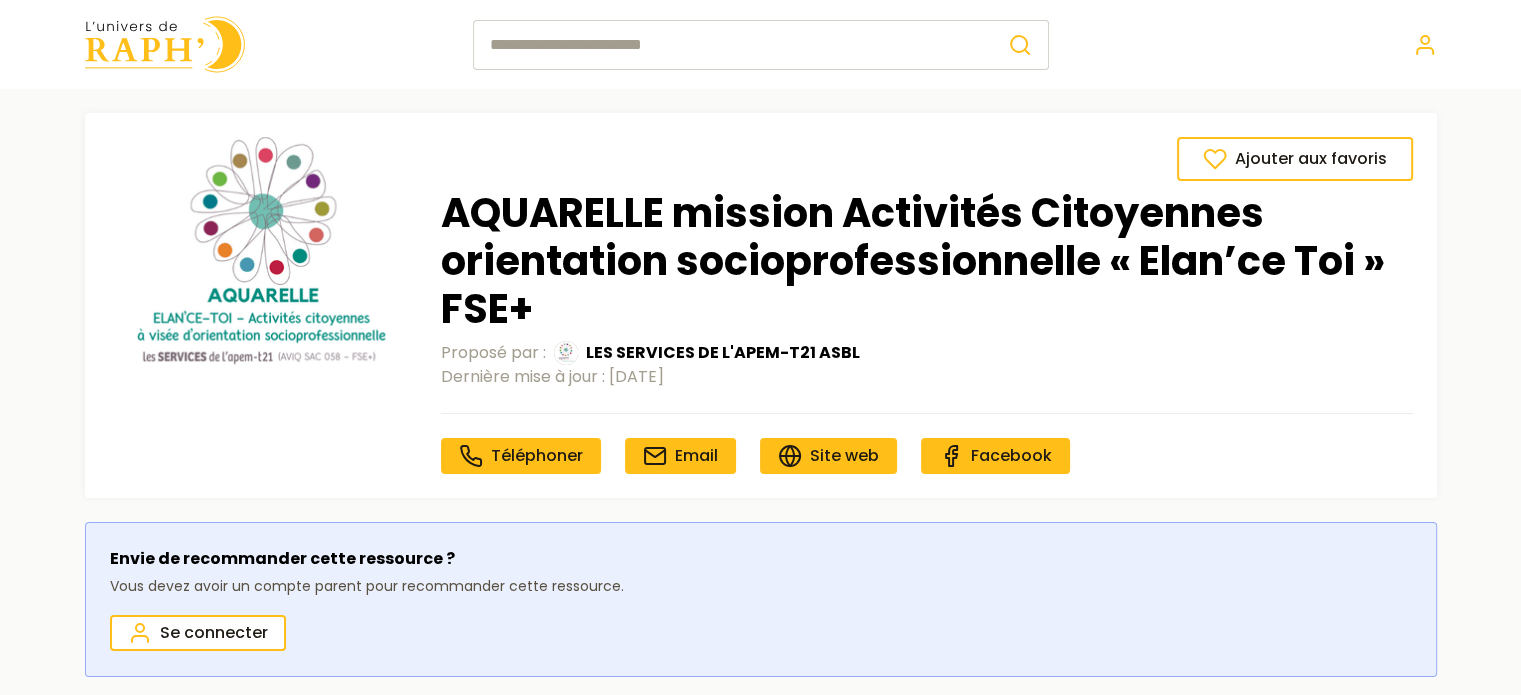 click at bounding box center [165, 44] 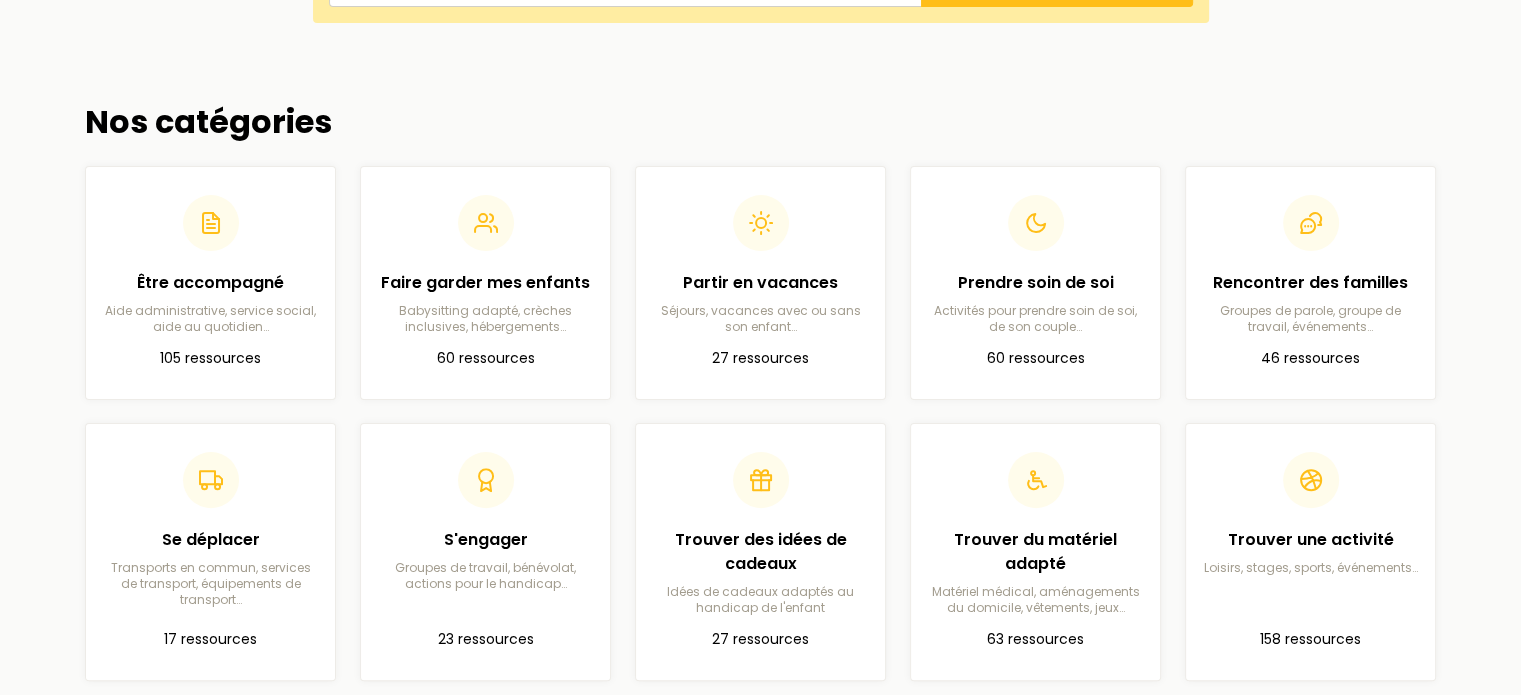 scroll, scrollTop: 514, scrollLeft: 0, axis: vertical 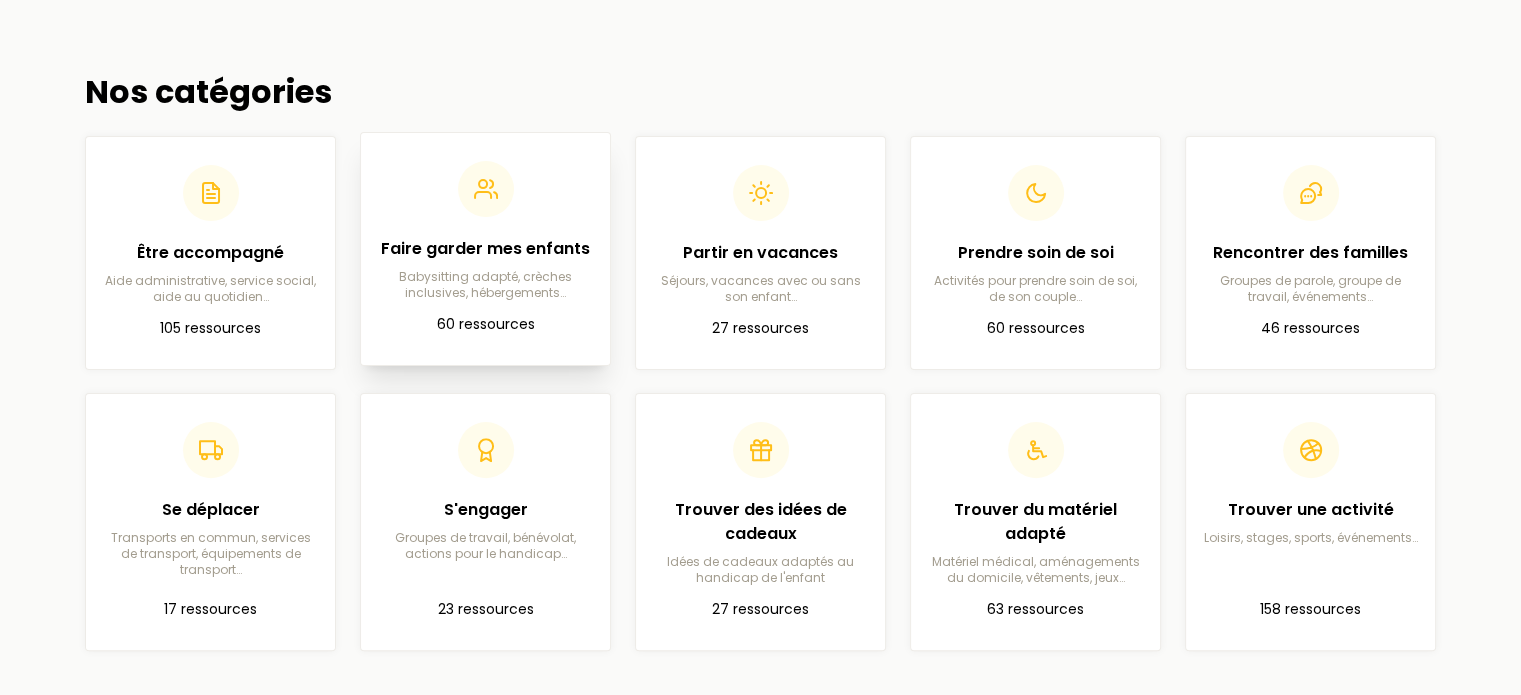 click on "Babysitting adapté, crèches inclusives, hébergements…" at bounding box center [485, 285] 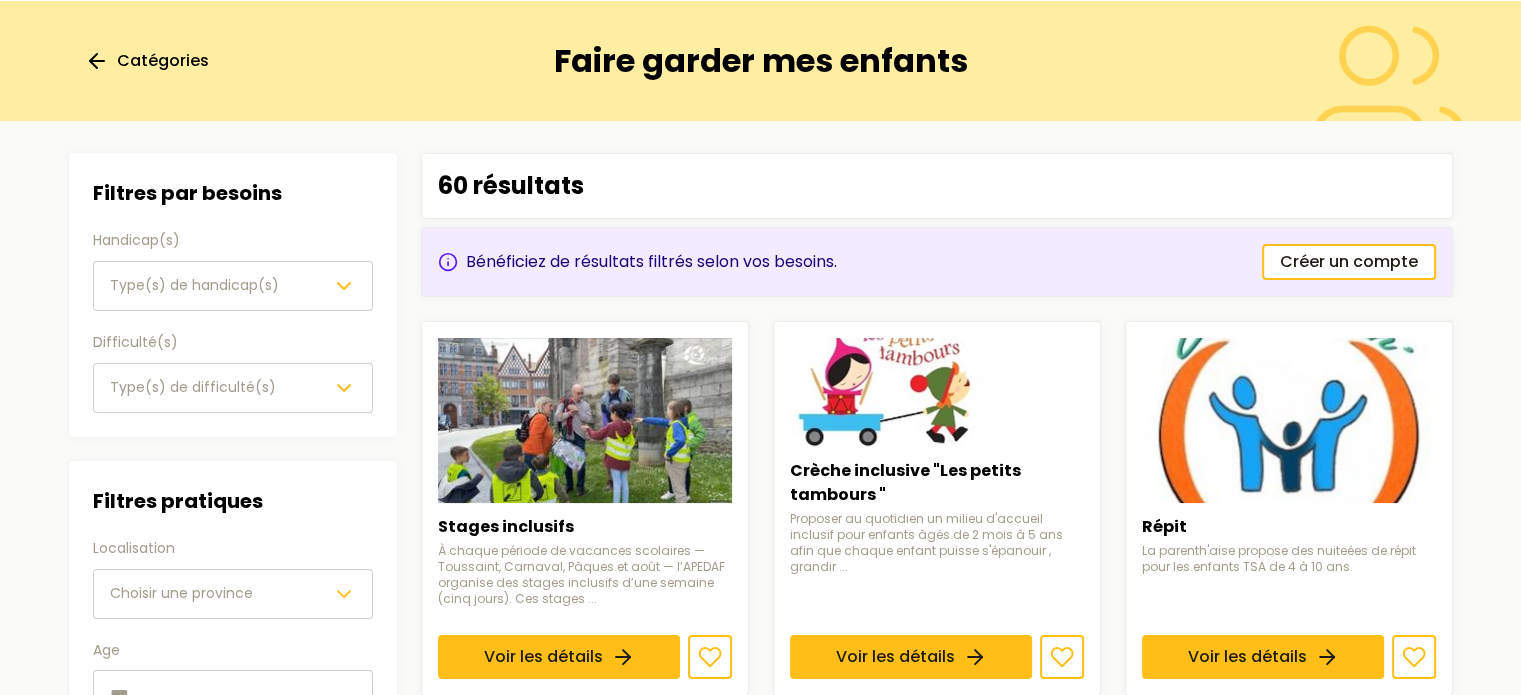 scroll, scrollTop: 0, scrollLeft: 0, axis: both 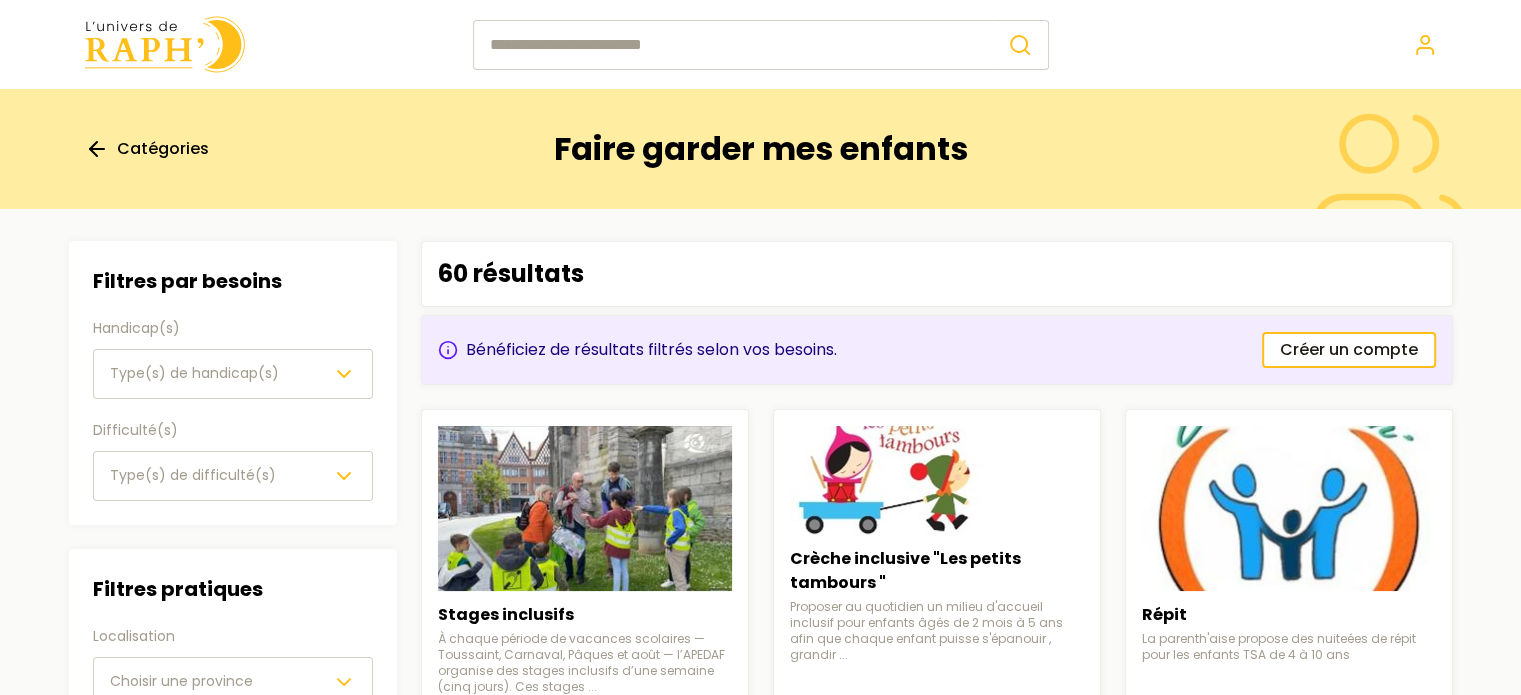 click at bounding box center (165, 44) 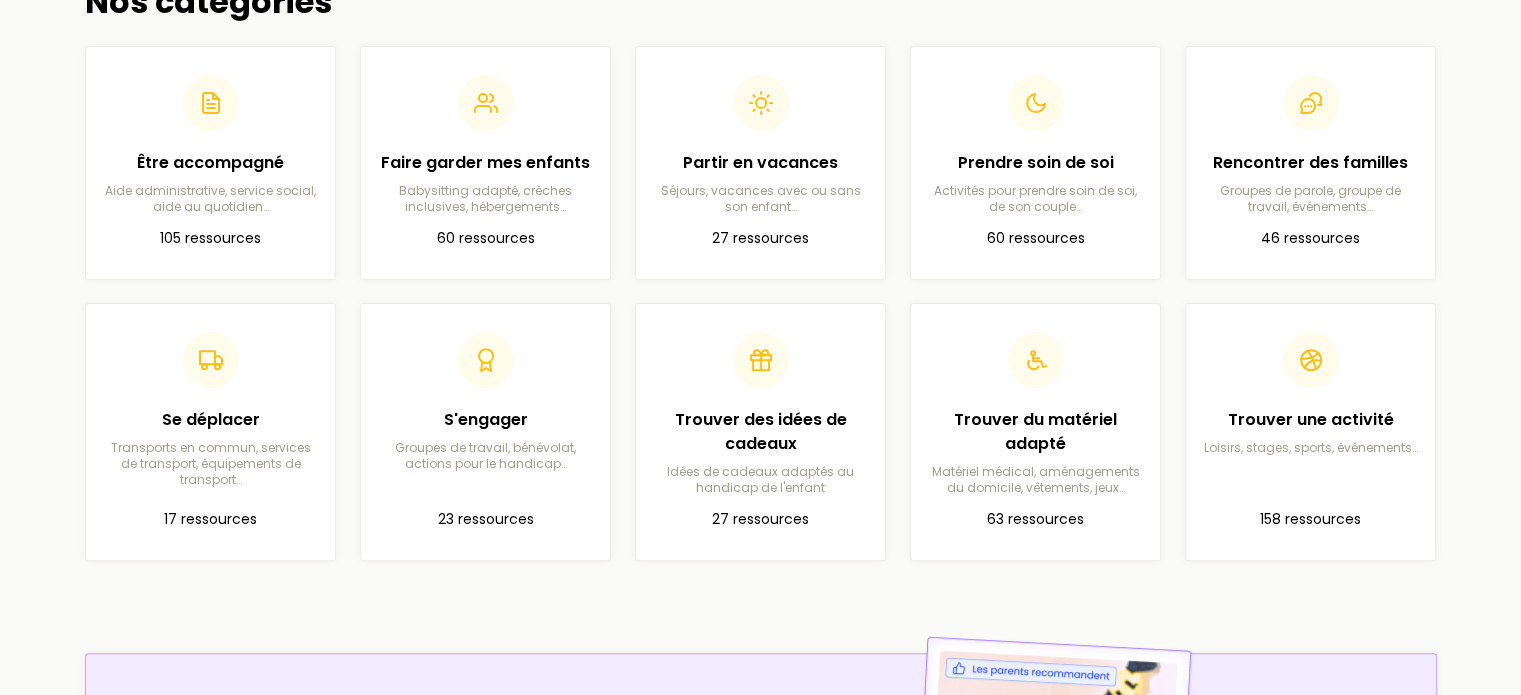 scroll, scrollTop: 614, scrollLeft: 0, axis: vertical 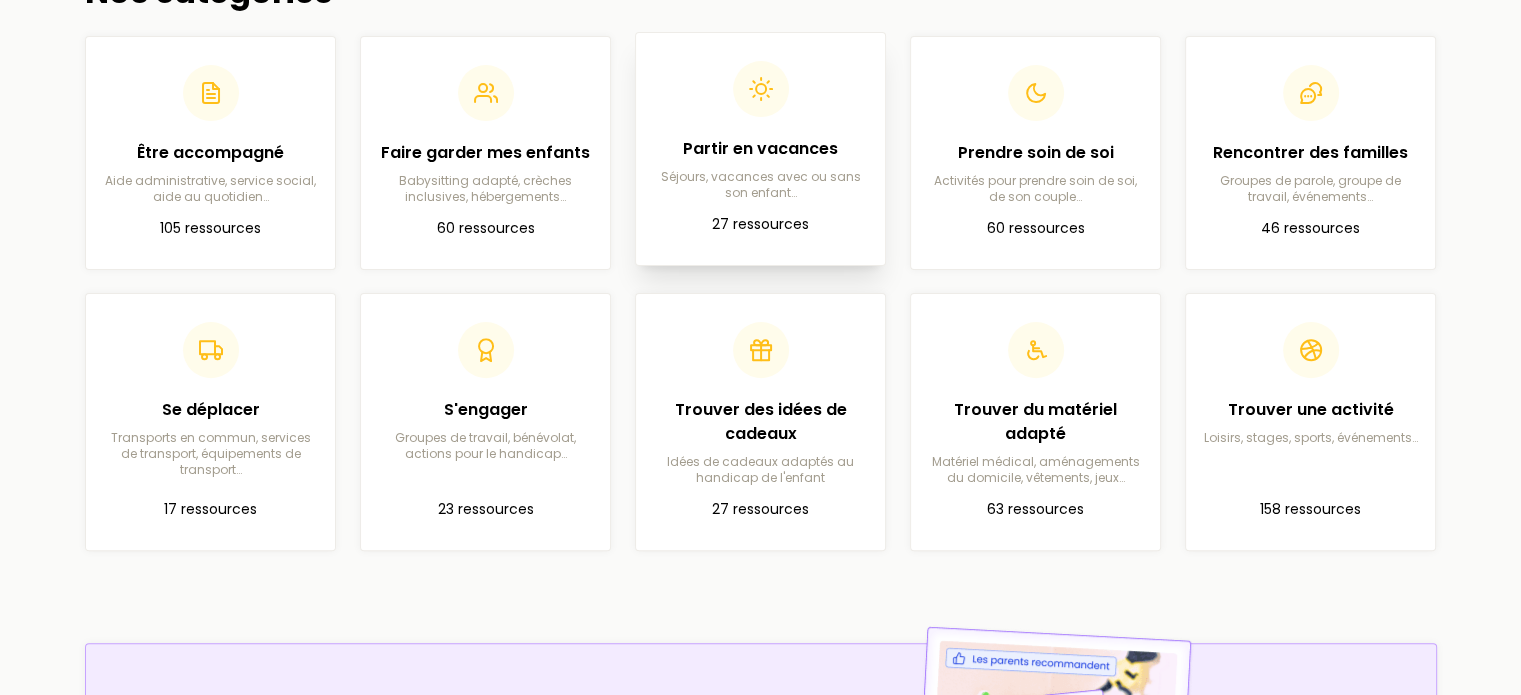 click on "Partir en vacances" at bounding box center [760, 149] 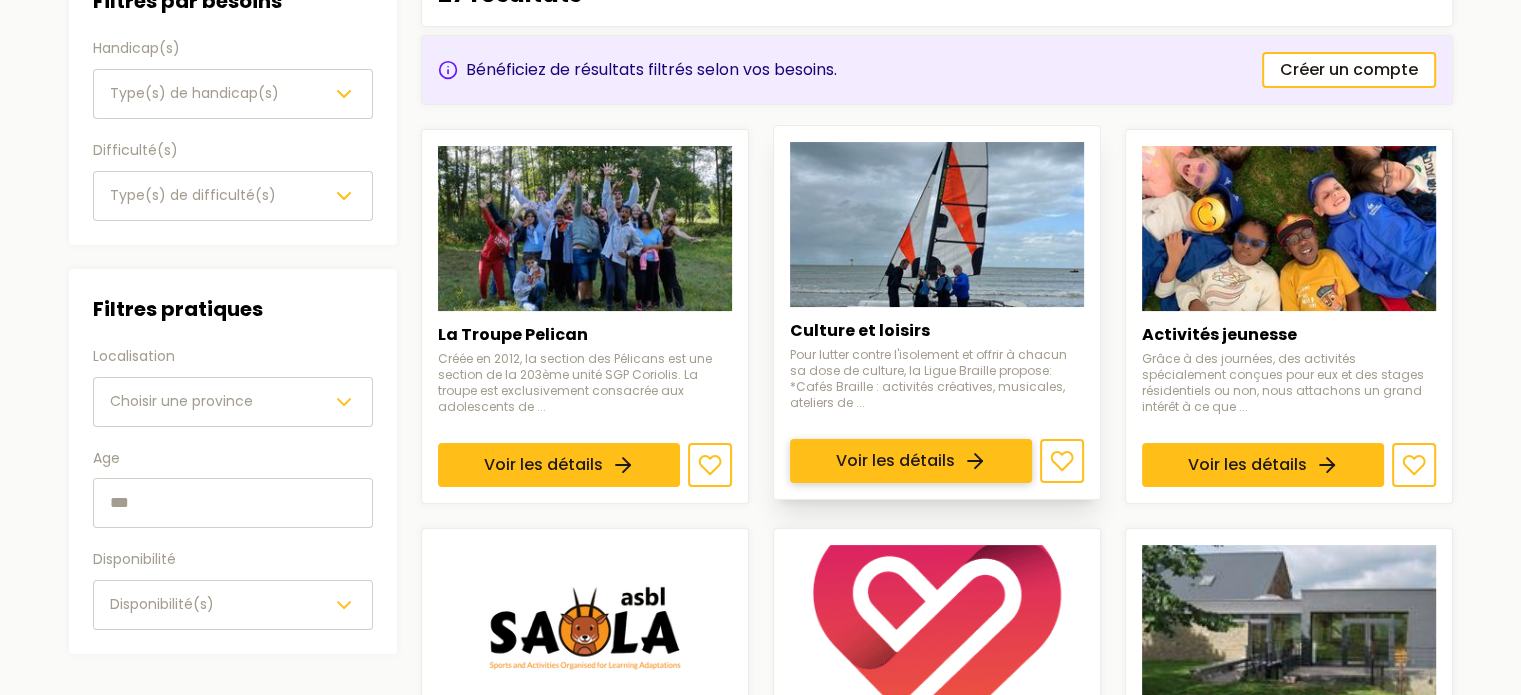 scroll, scrollTop: 0, scrollLeft: 0, axis: both 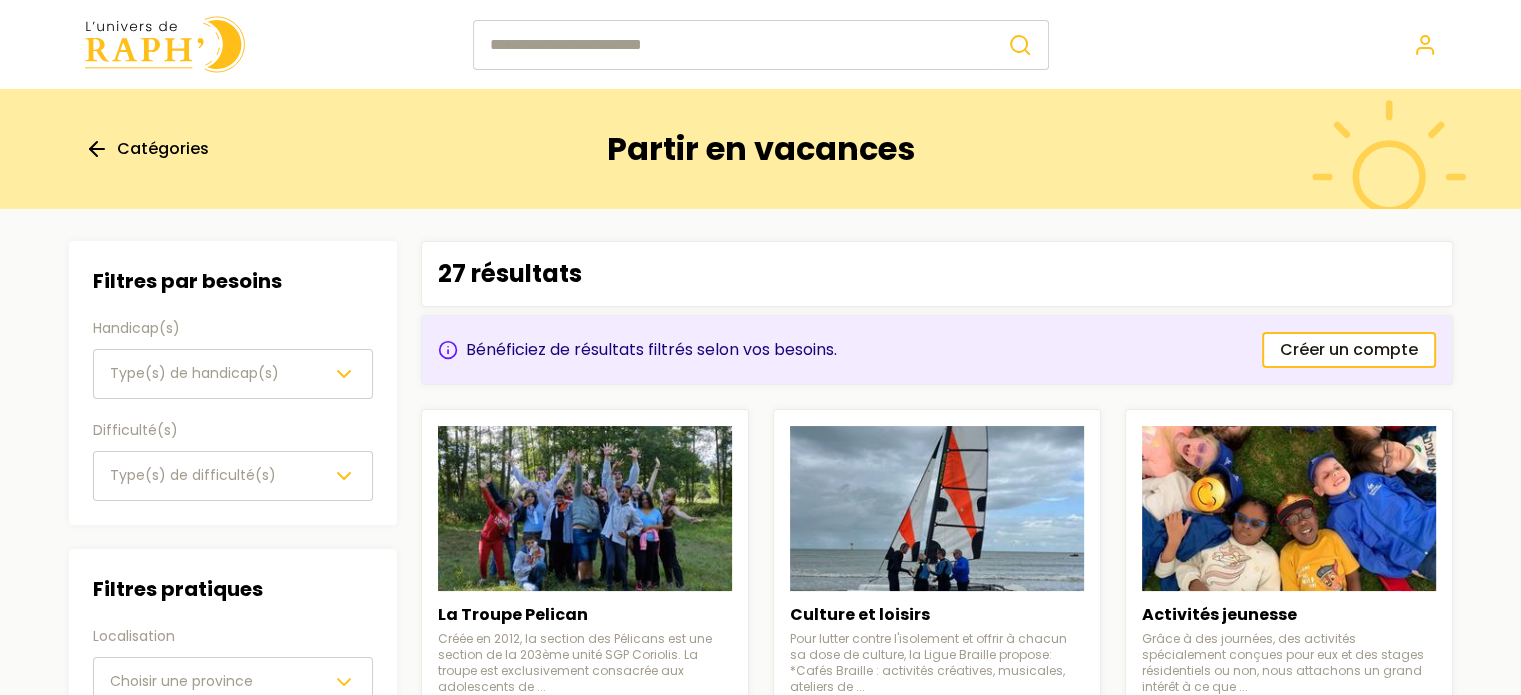 click at bounding box center (165, 44) 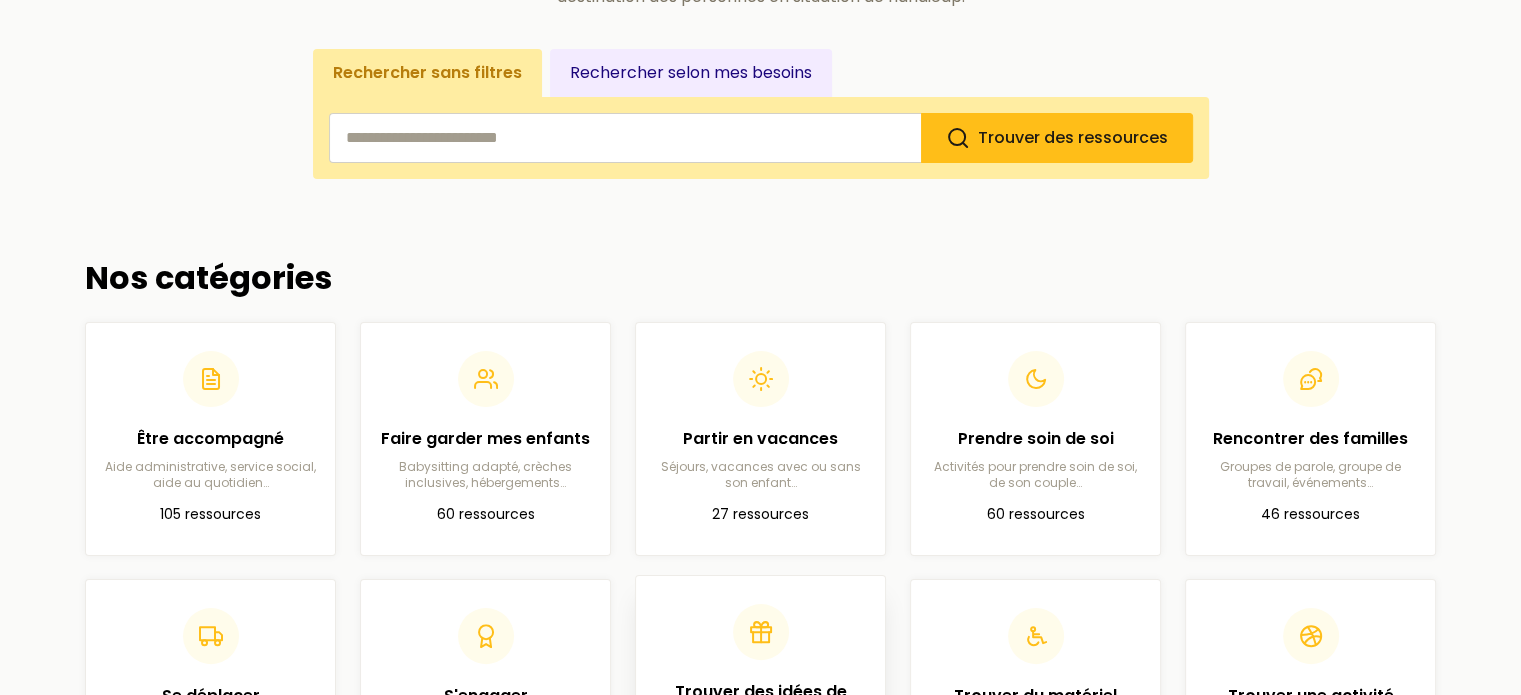 scroll, scrollTop: 620, scrollLeft: 0, axis: vertical 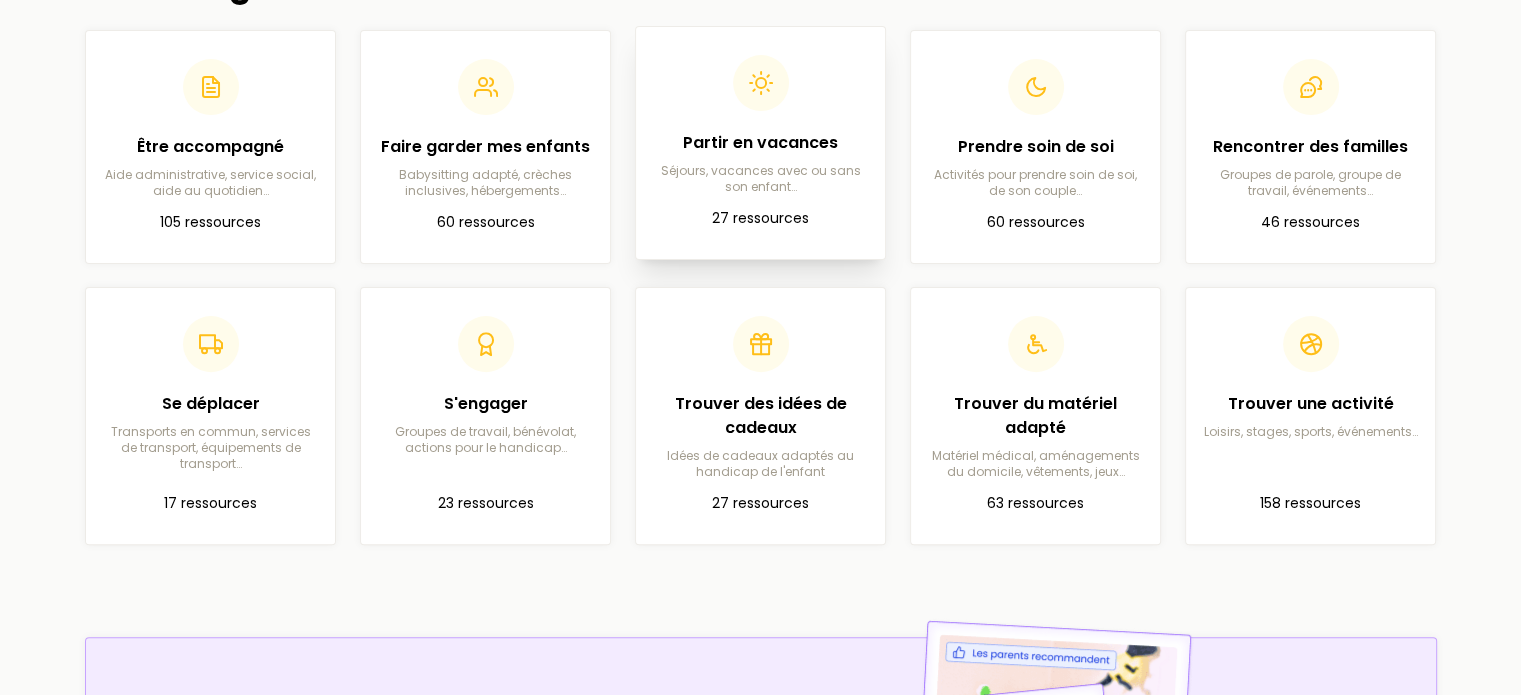 click at bounding box center (760, 83) 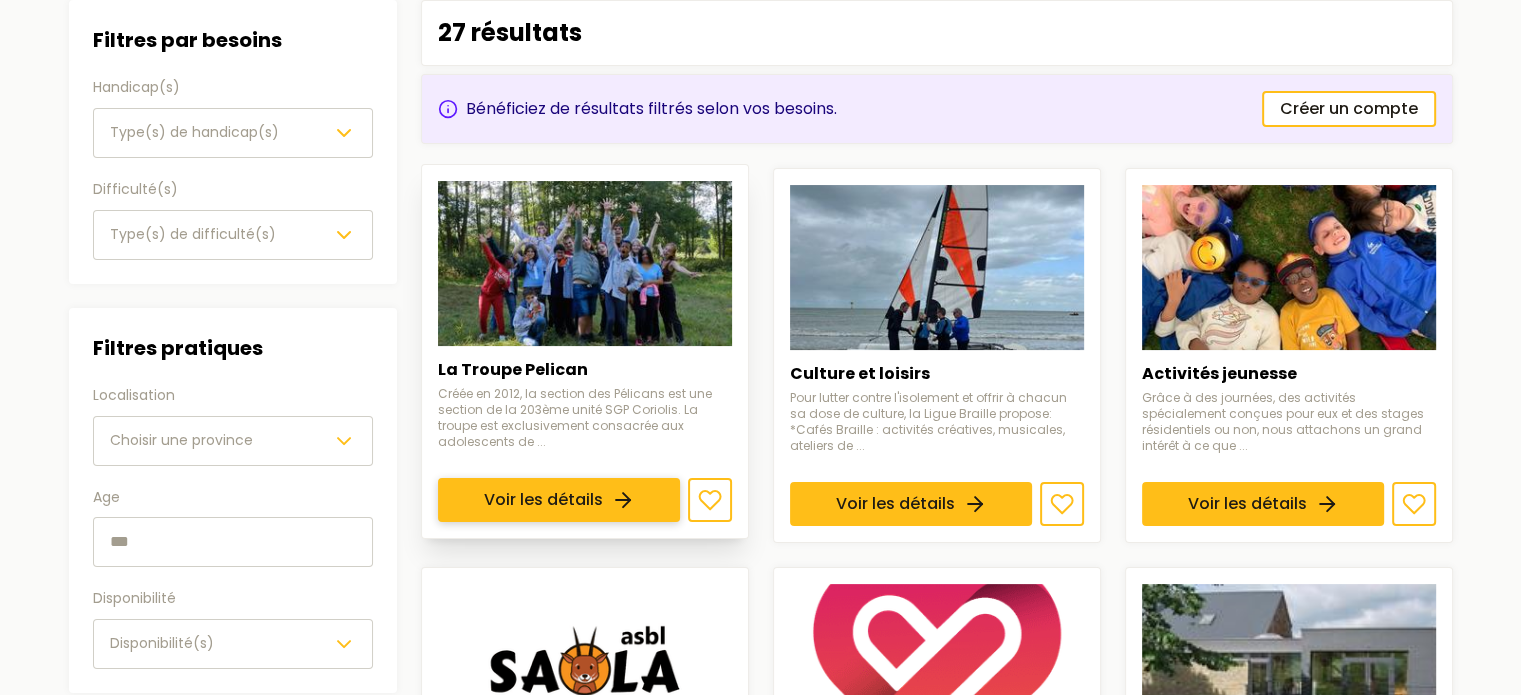 scroll, scrollTop: 242, scrollLeft: 0, axis: vertical 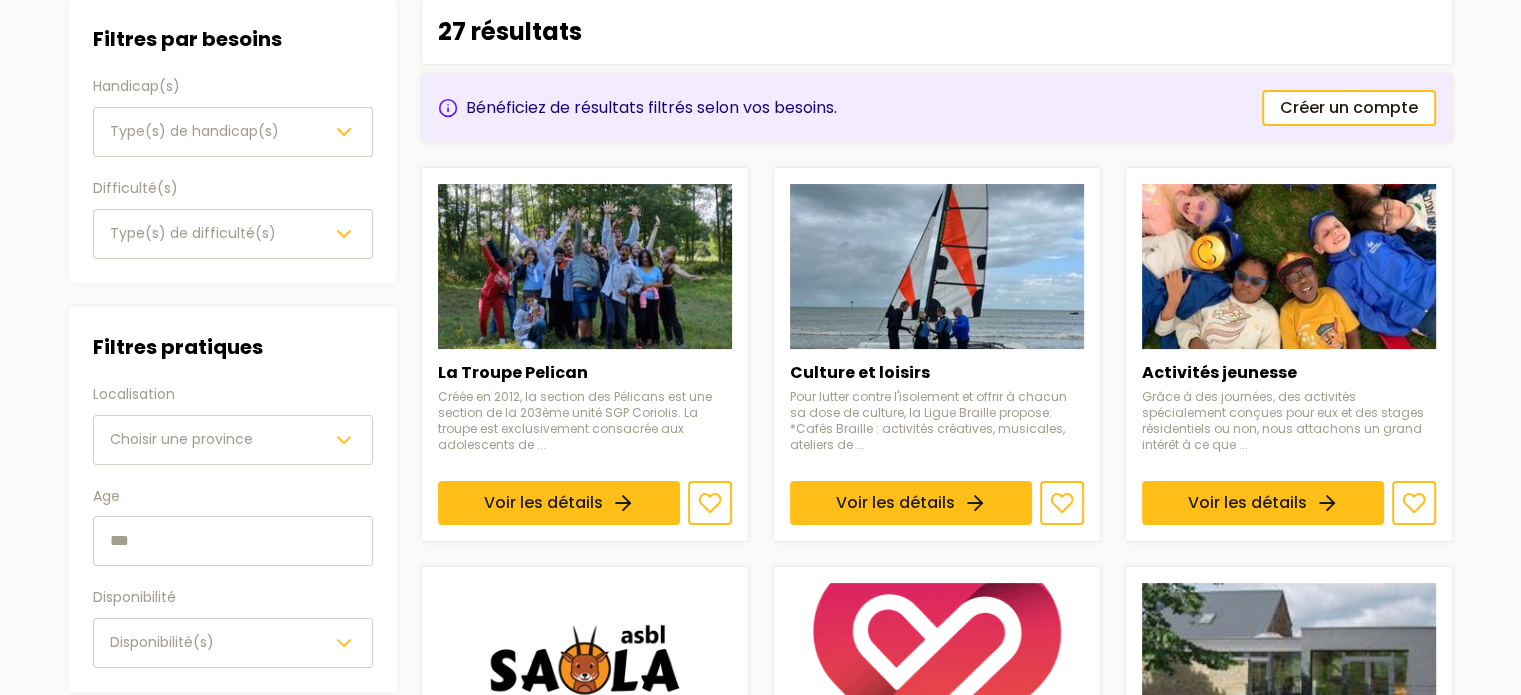 click on "Type(s) de handicap(s)" at bounding box center [233, 132] 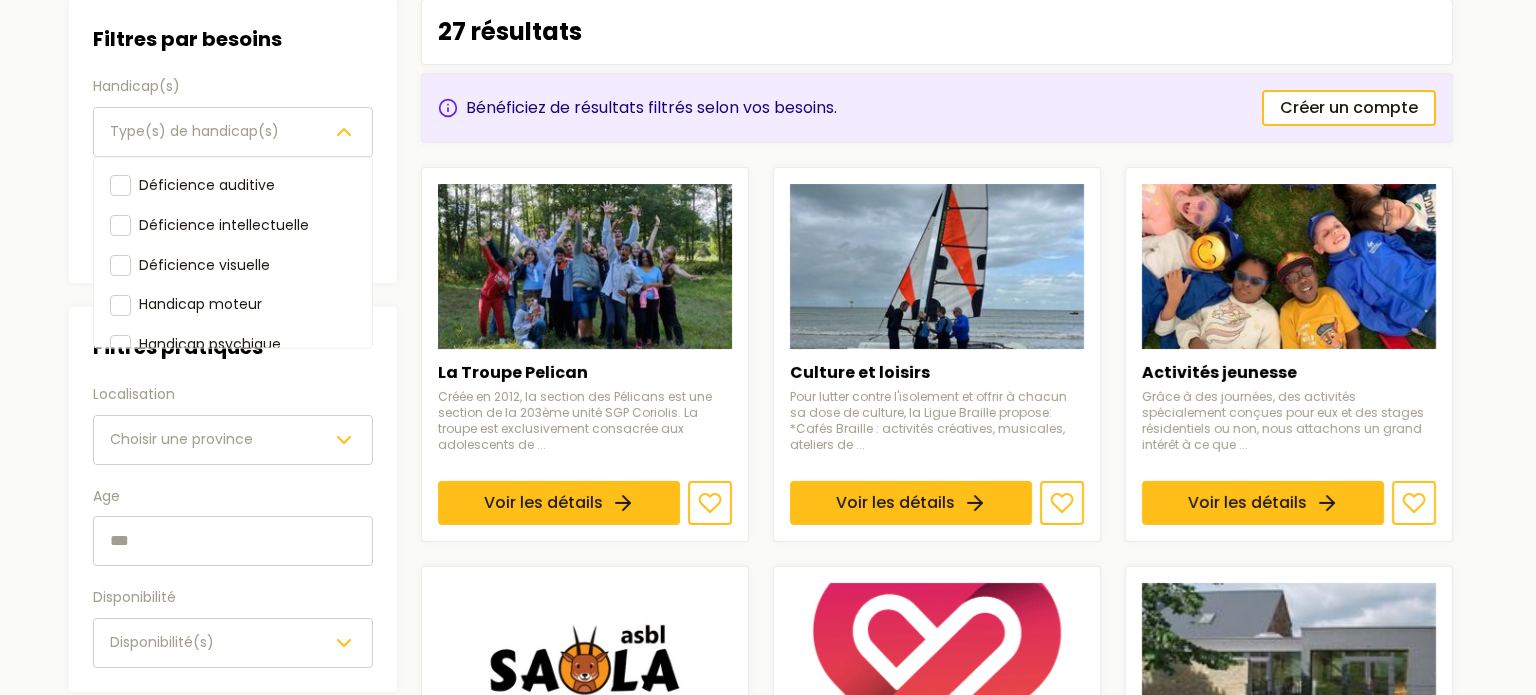 click on "Type(s) de handicap(s)" at bounding box center (233, 132) 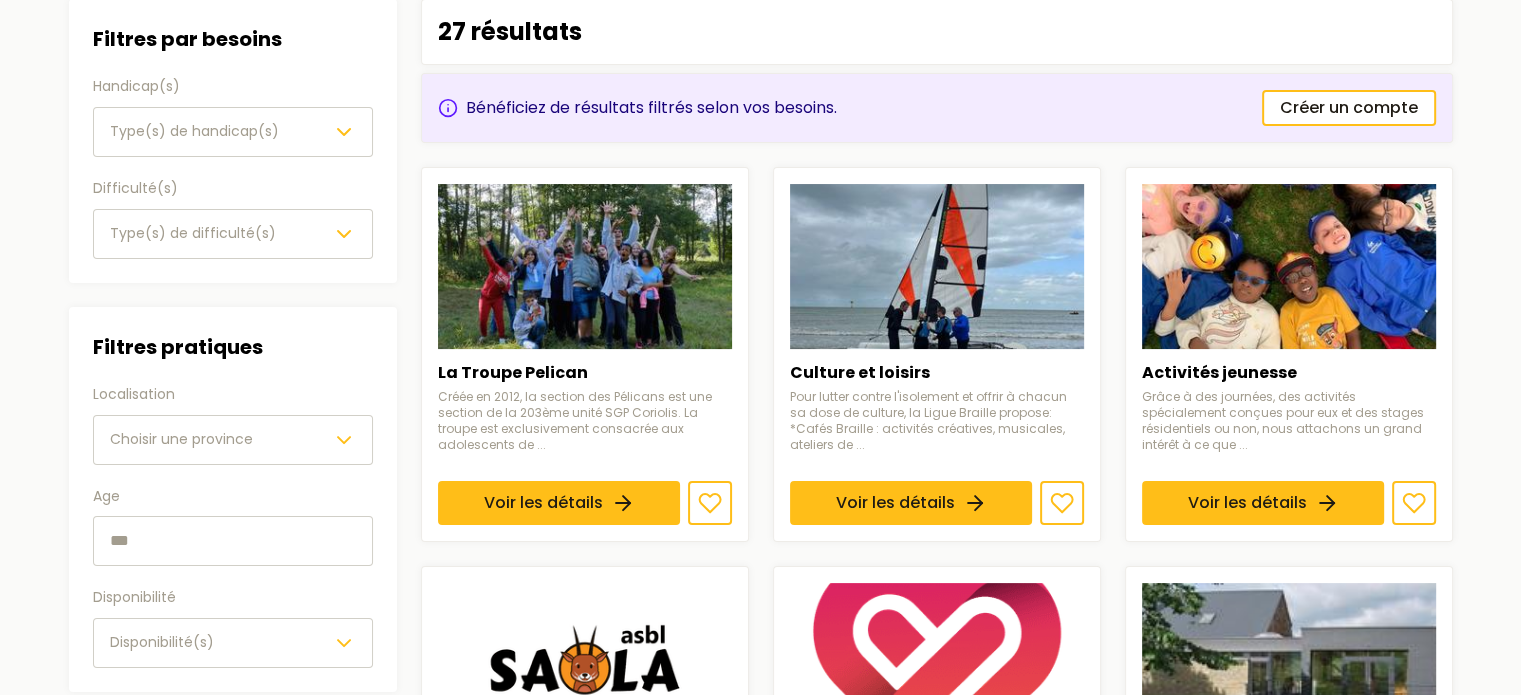 click on "Type(s) de difficulté(s)" at bounding box center (233, 234) 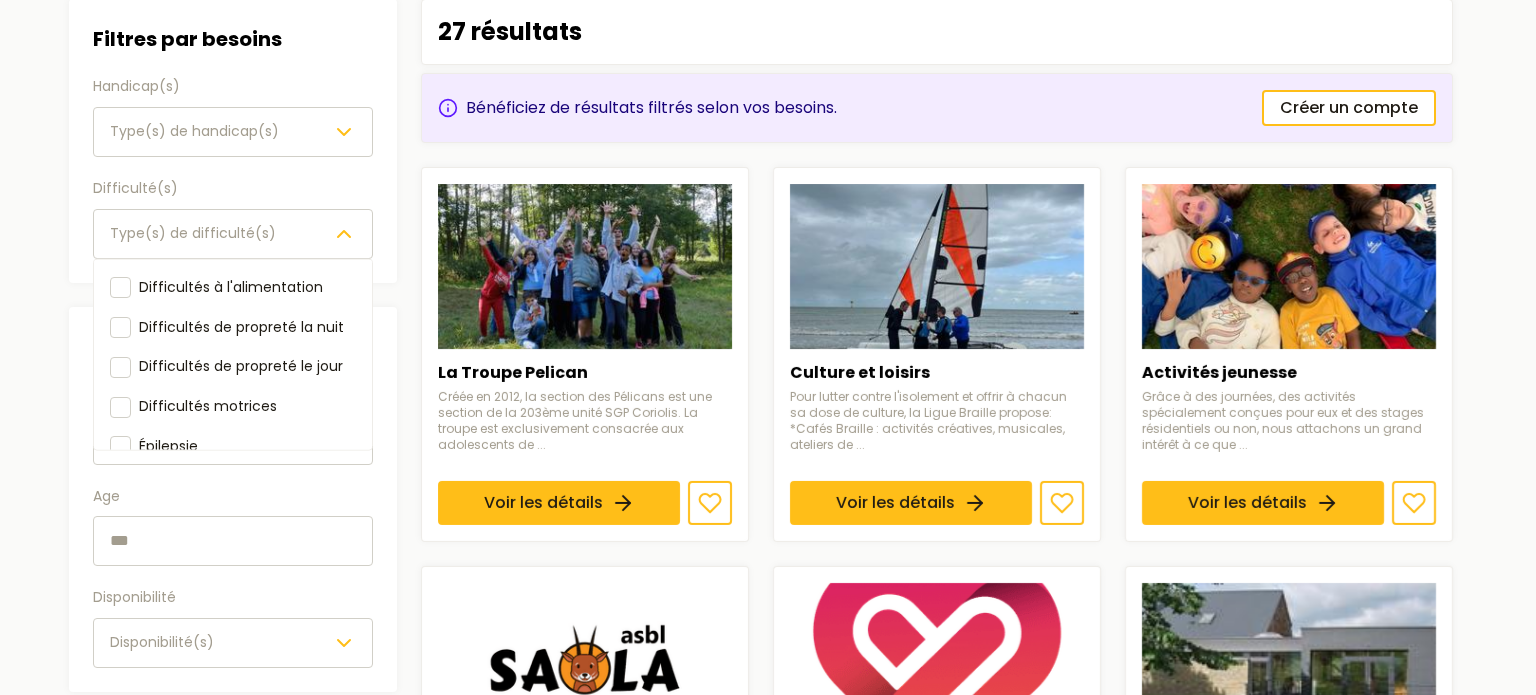 click on "Difficultés à l'alimentation Difficultés de propreté la nuit Difficultés de propreté le jour Difficultés motrices Épilepsie Hypersensibilité Prise de médicaments Soins médicaux particuliers TDAH Utilisation d'une communication améliorée alternative" at bounding box center (233, 354) 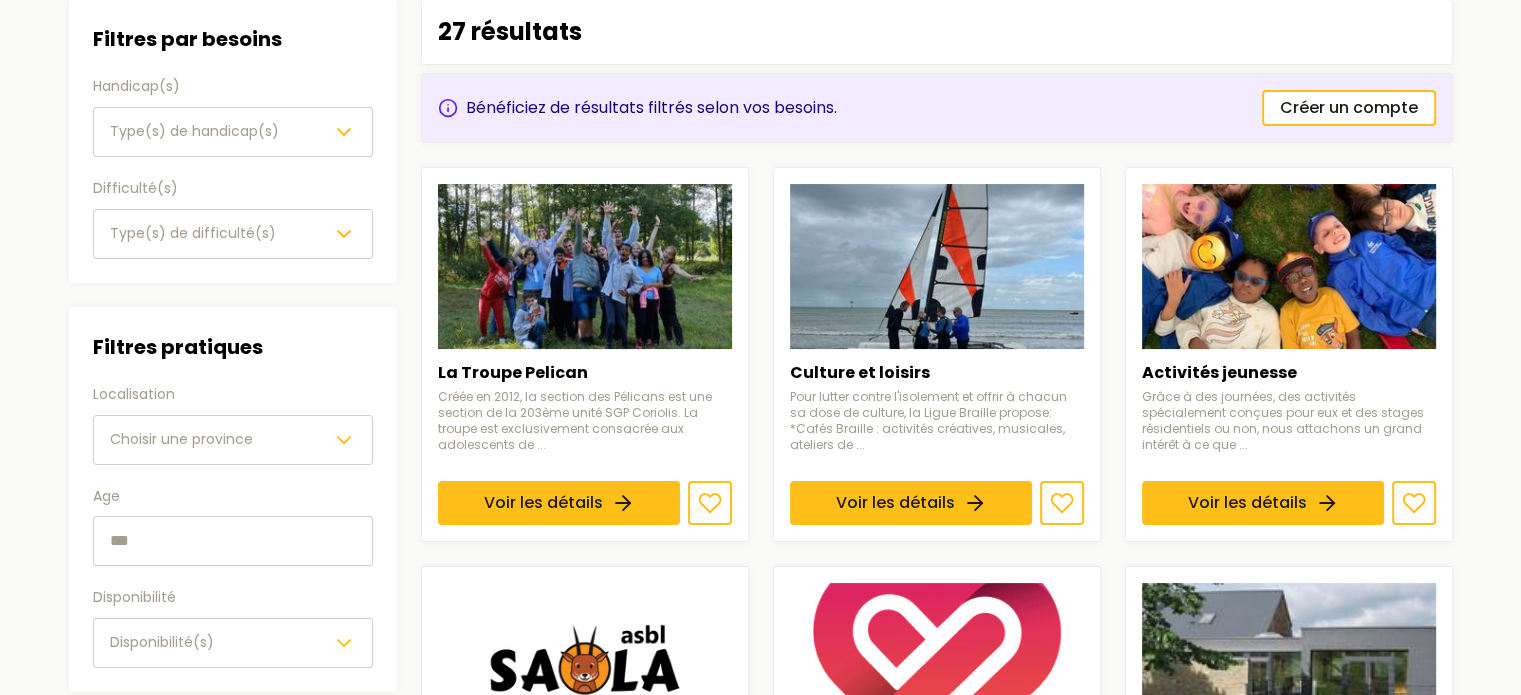 scroll, scrollTop: 0, scrollLeft: 0, axis: both 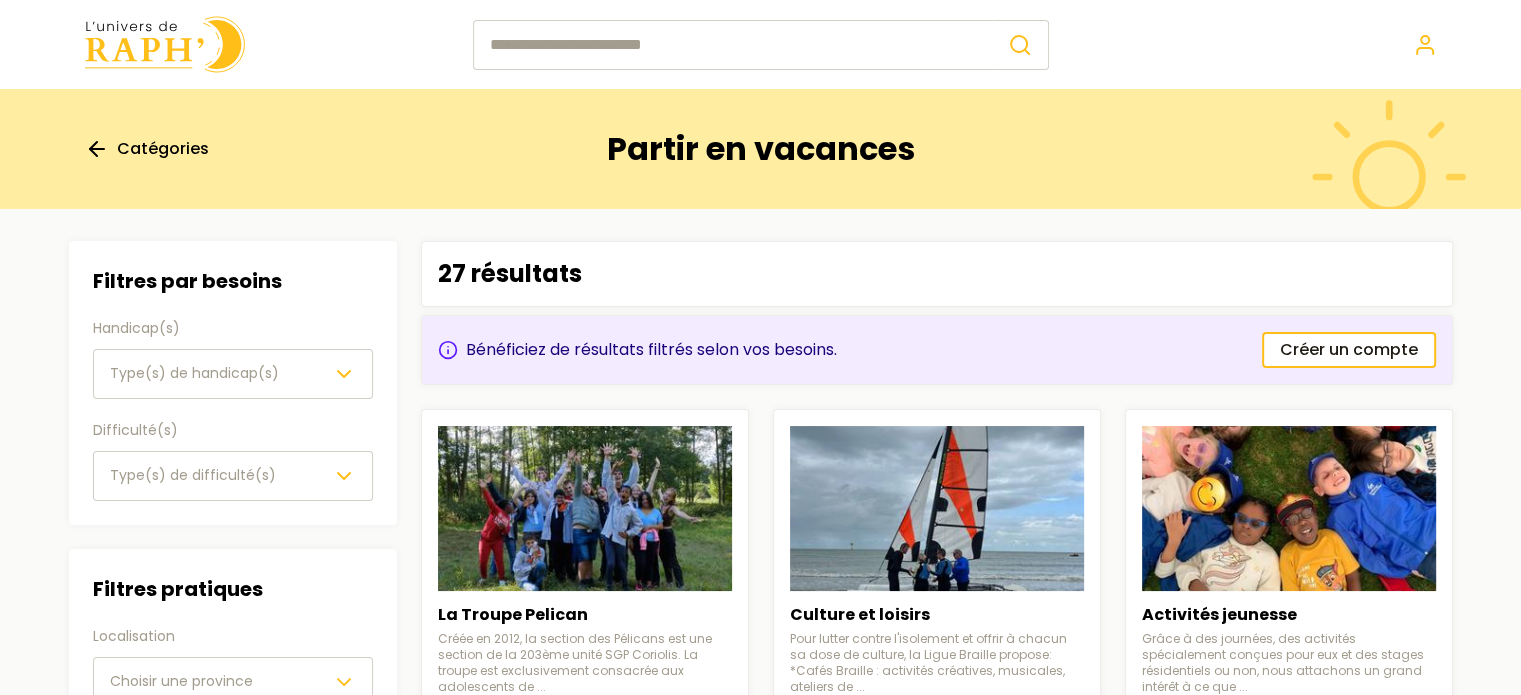 click at bounding box center (165, 44) 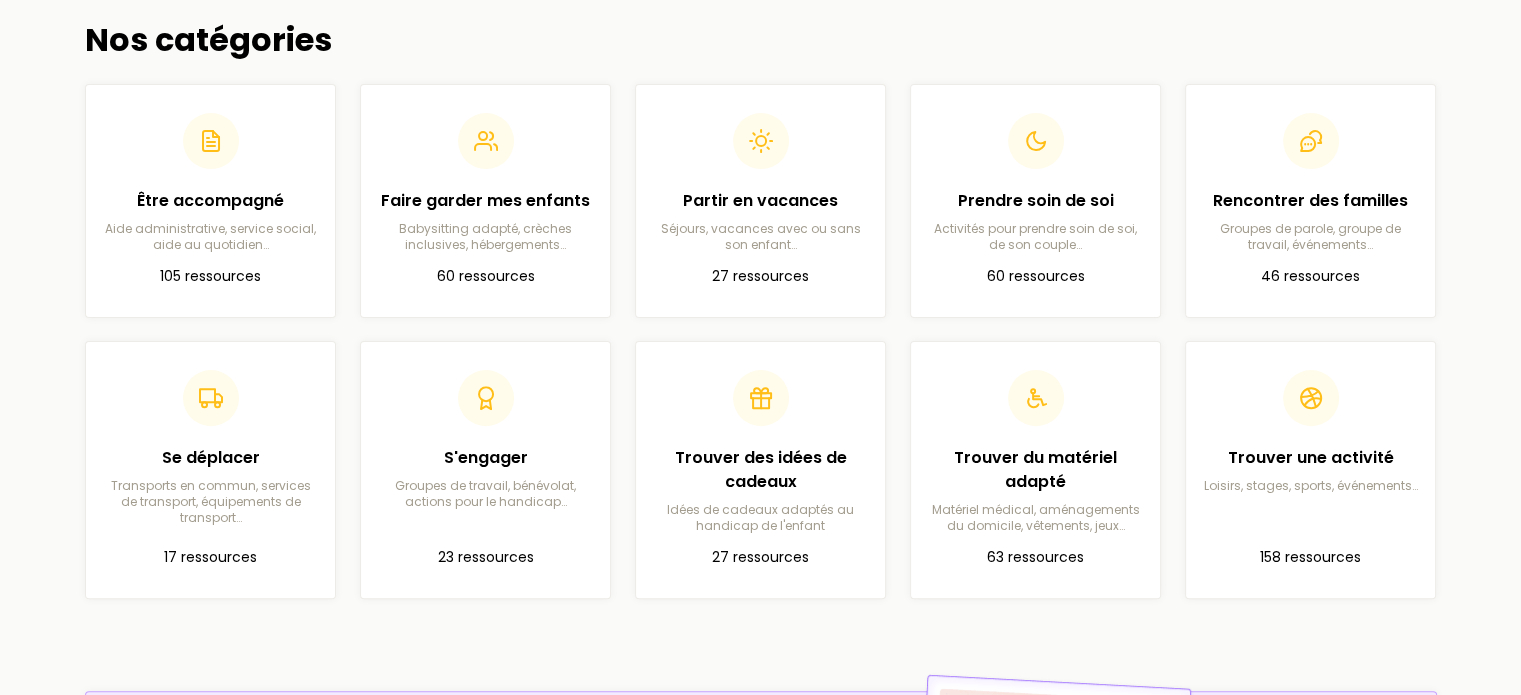 scroll, scrollTop: 547, scrollLeft: 0, axis: vertical 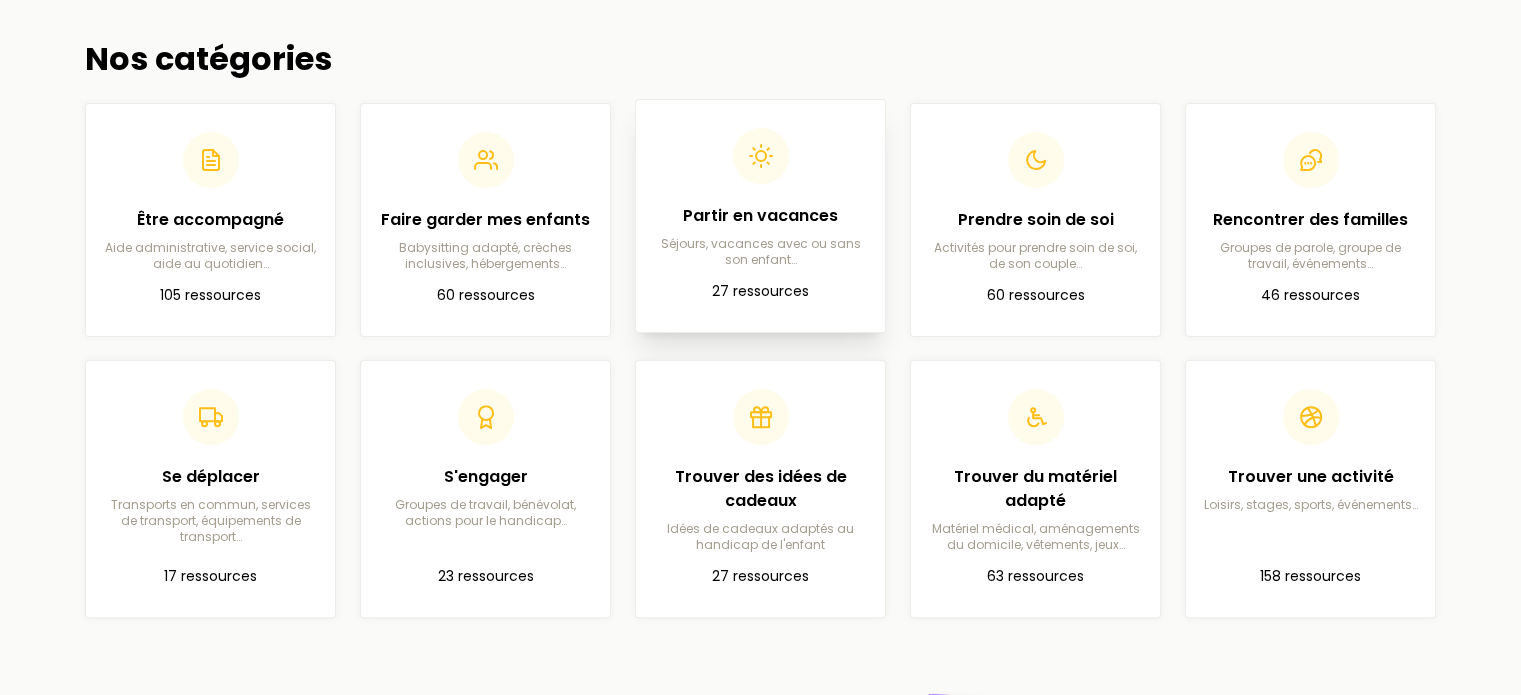 click on "Partir en vacances Séjours, vacances avec ou sans son enfant… 27   ressources" at bounding box center (760, 216) 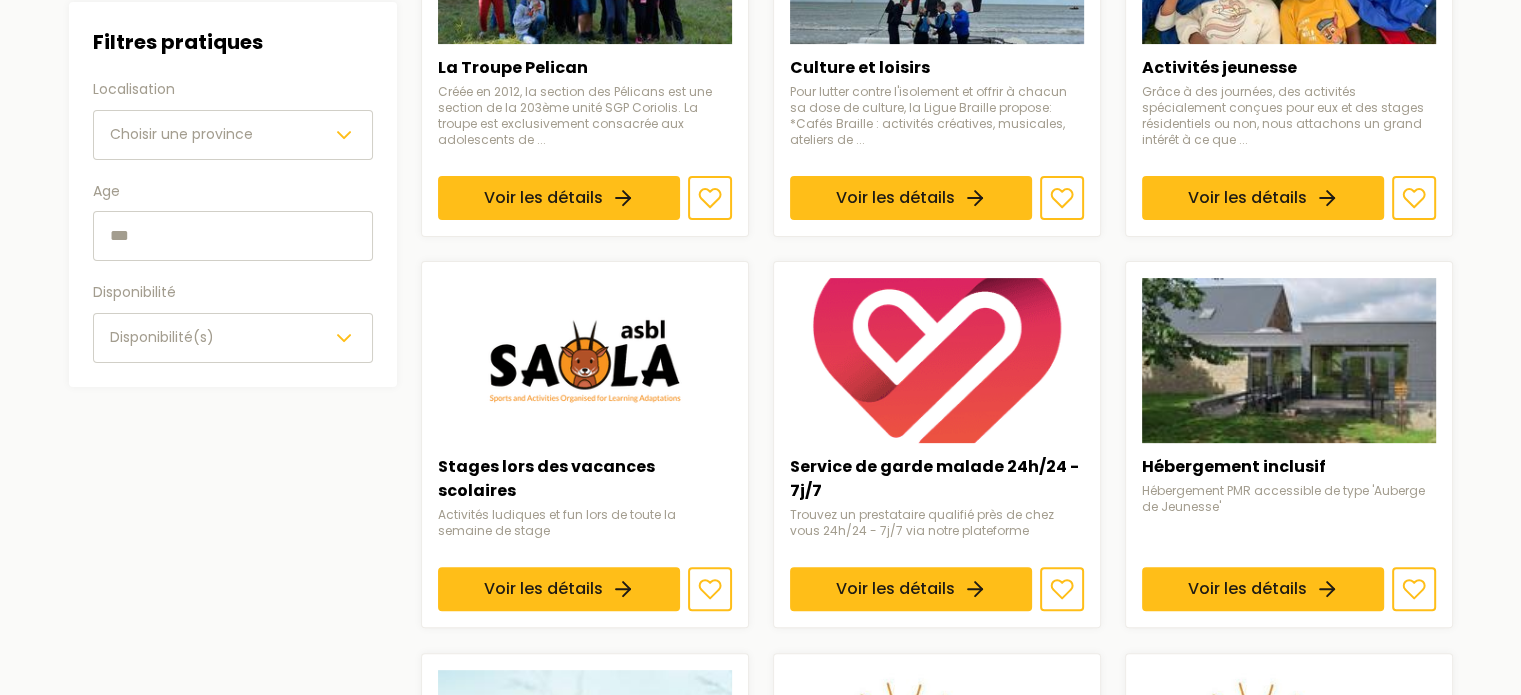 scroll, scrollTop: 0, scrollLeft: 0, axis: both 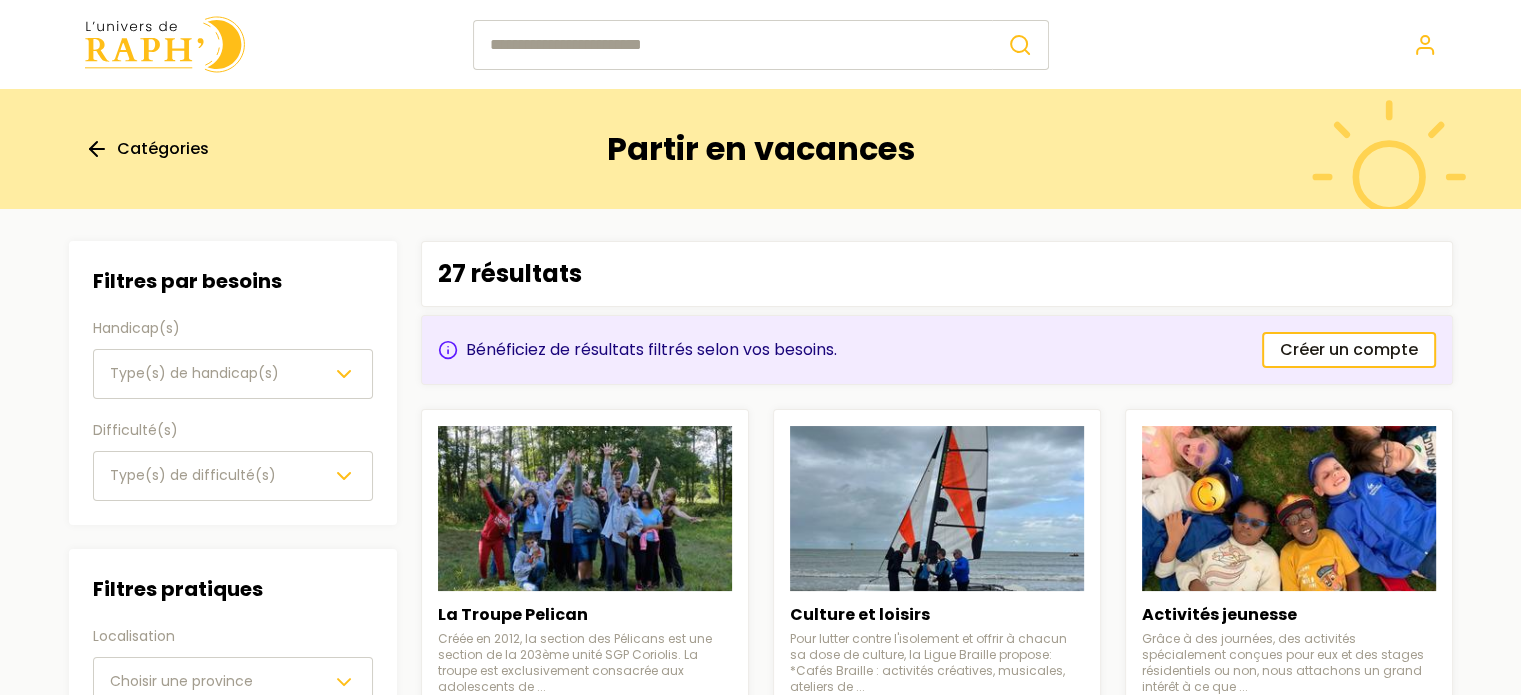click at bounding box center [165, 44] 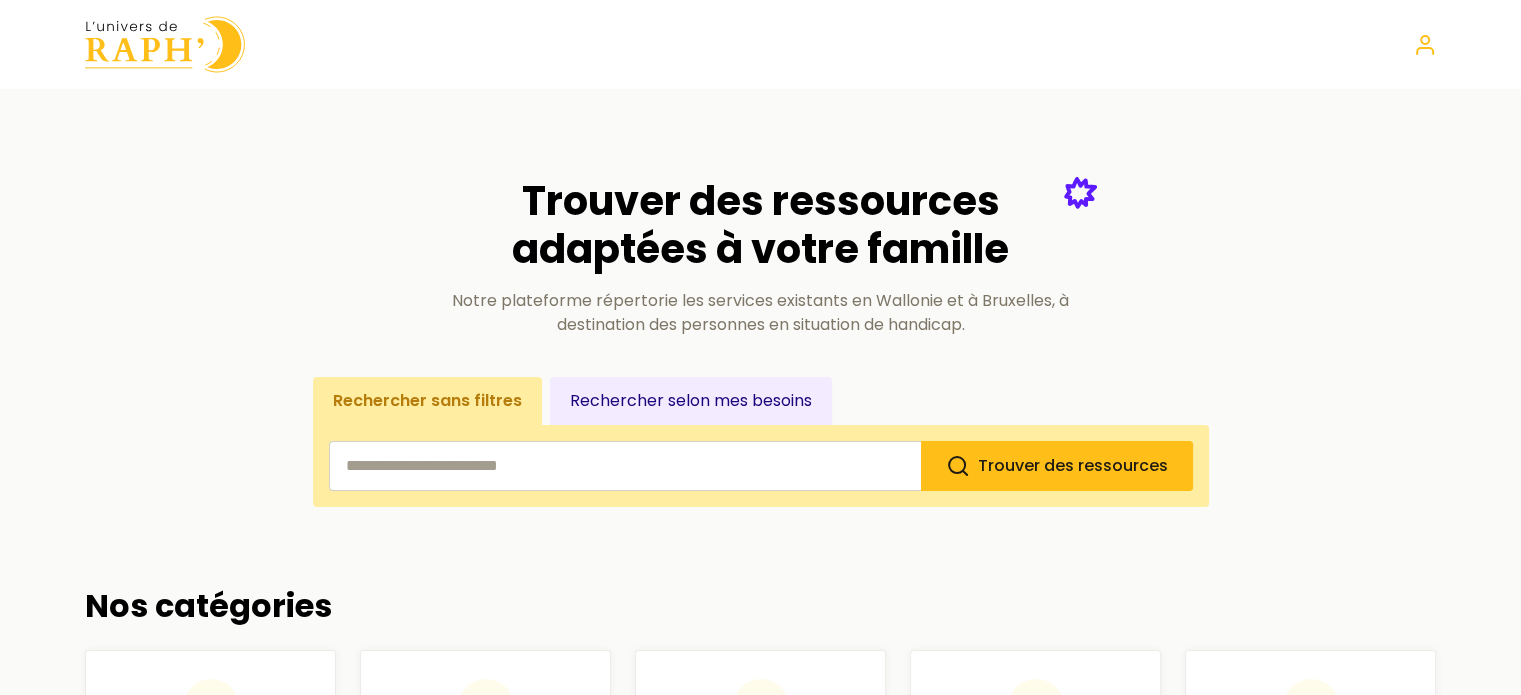 scroll, scrollTop: 475, scrollLeft: 0, axis: vertical 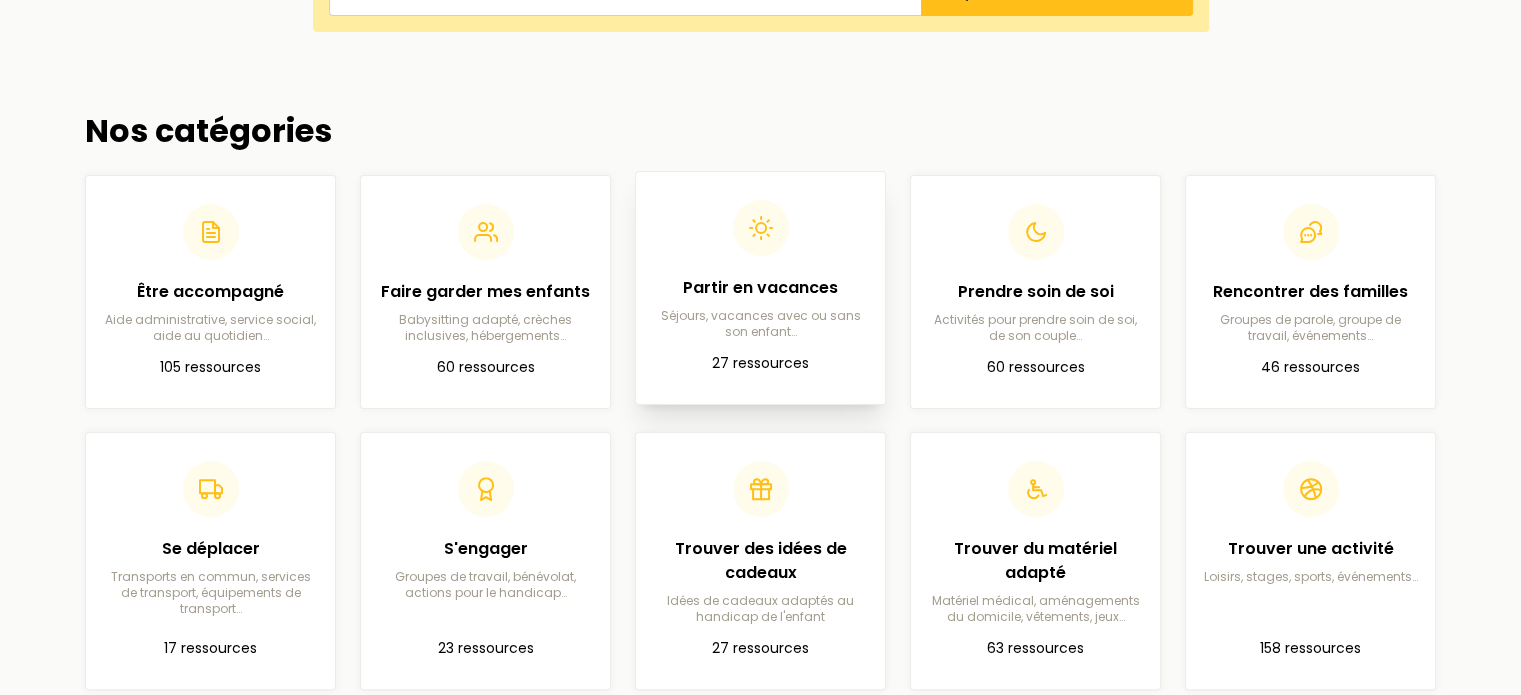 click on "27   ressources" at bounding box center (760, 364) 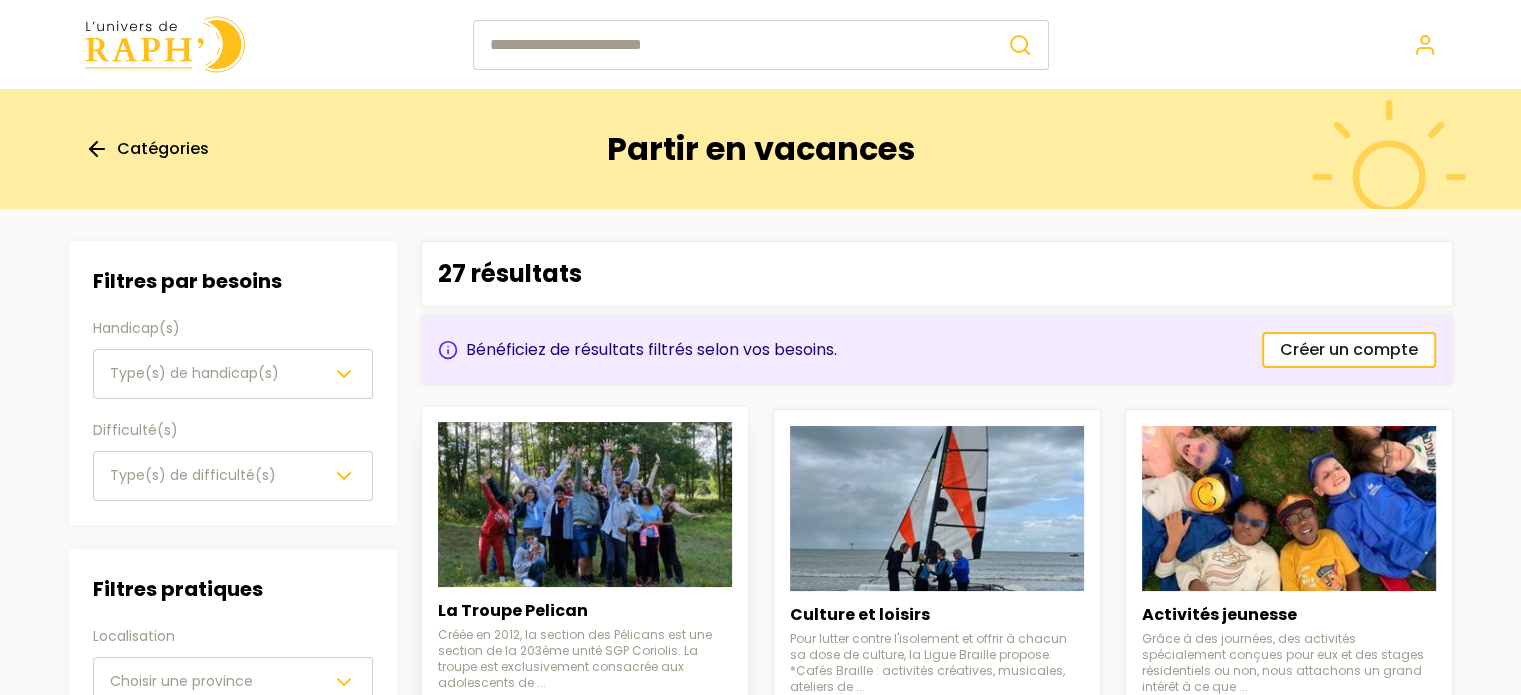 click on "Voir les détails" at bounding box center (559, 741) 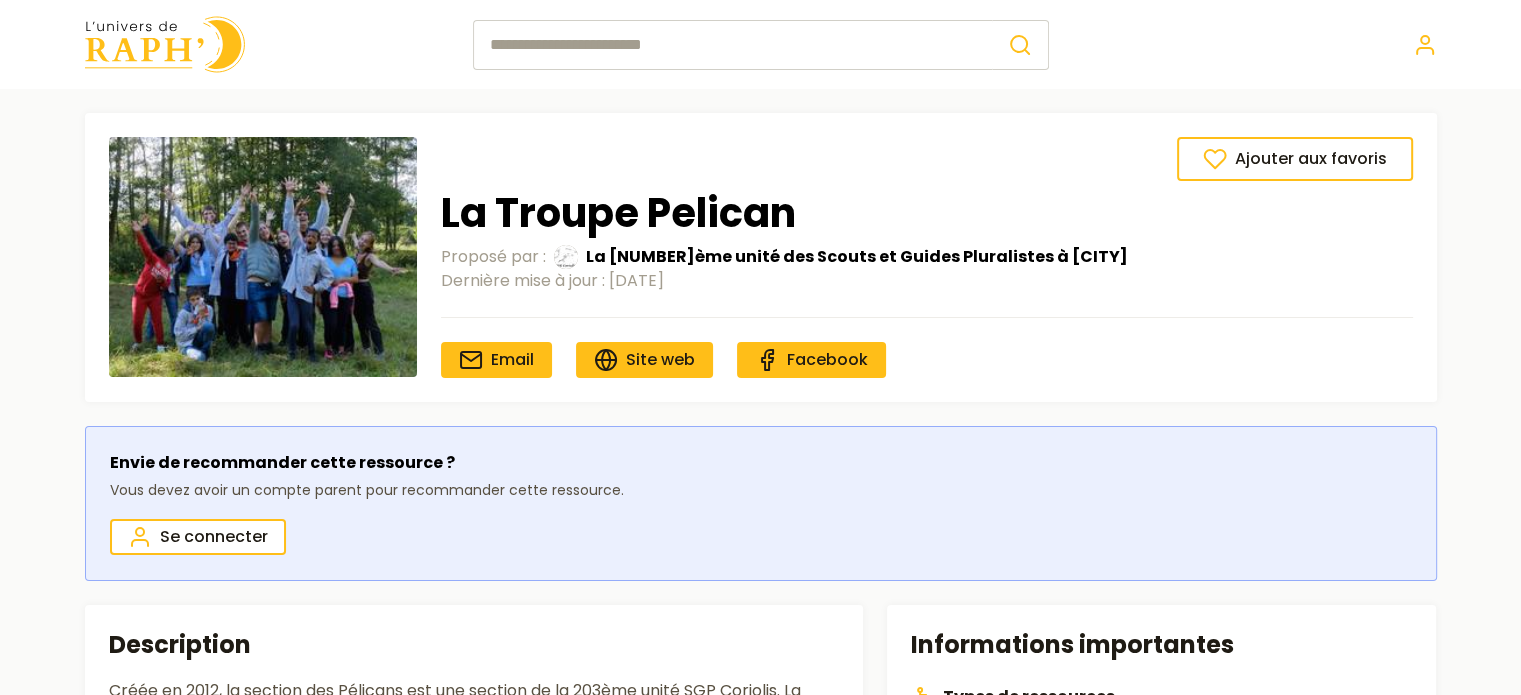 click at bounding box center (165, 44) 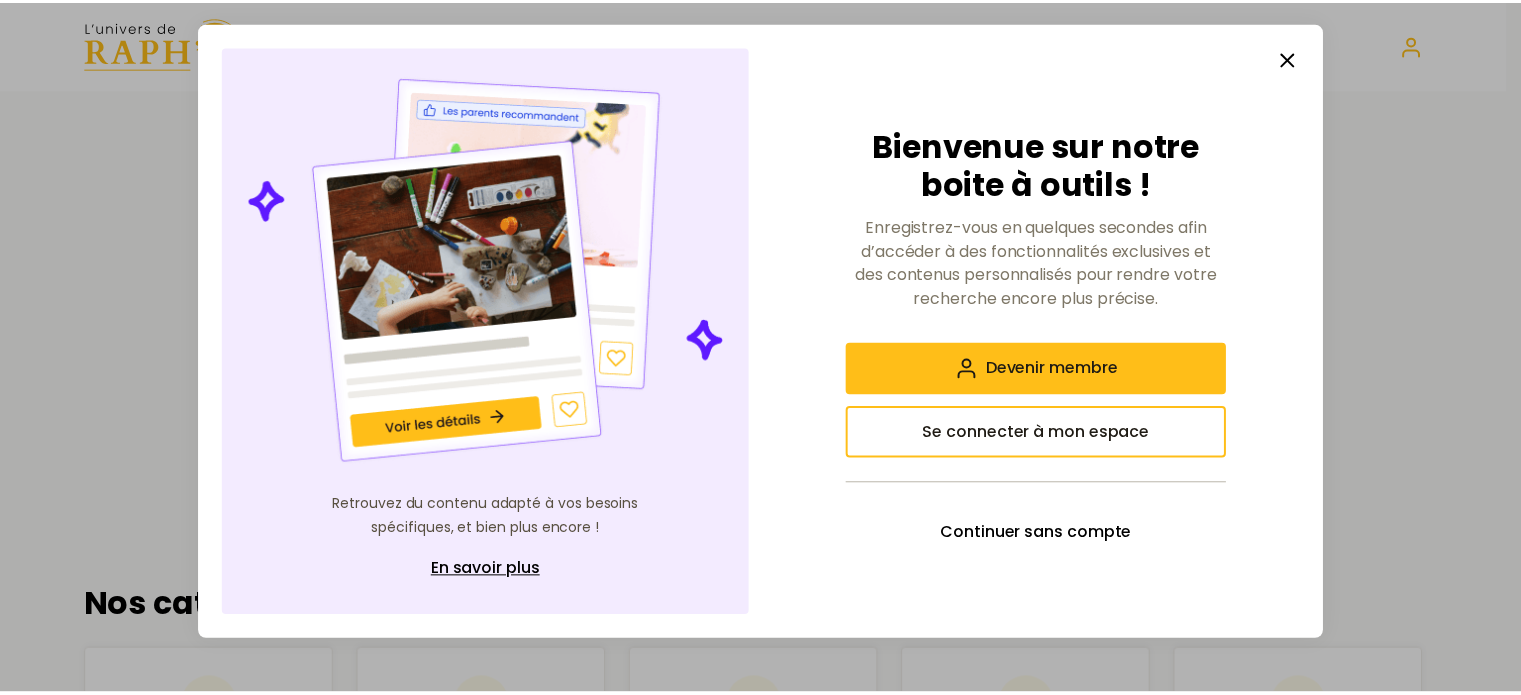 scroll, scrollTop: 0, scrollLeft: 0, axis: both 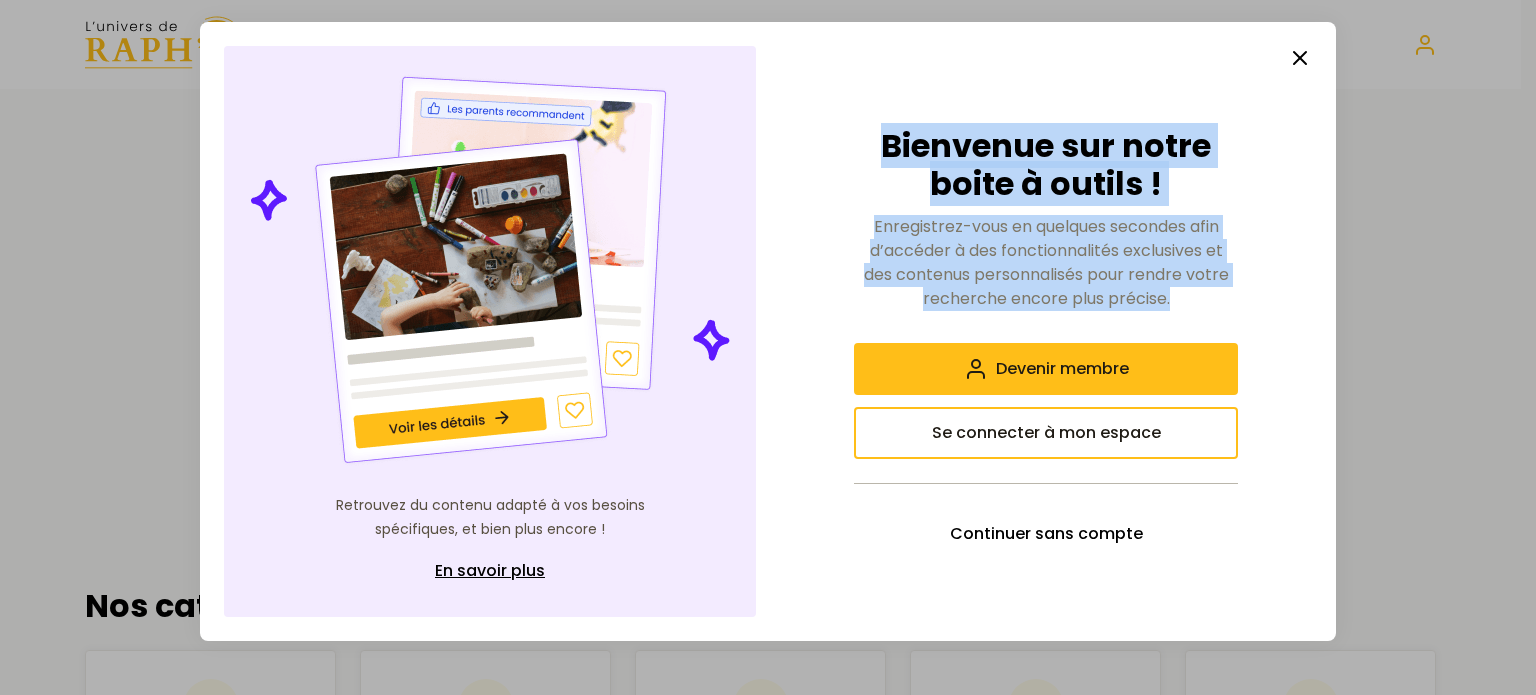 drag, startPoint x: 881, startPoint y: 143, endPoint x: 1182, endPoint y: 319, distance: 348.67892 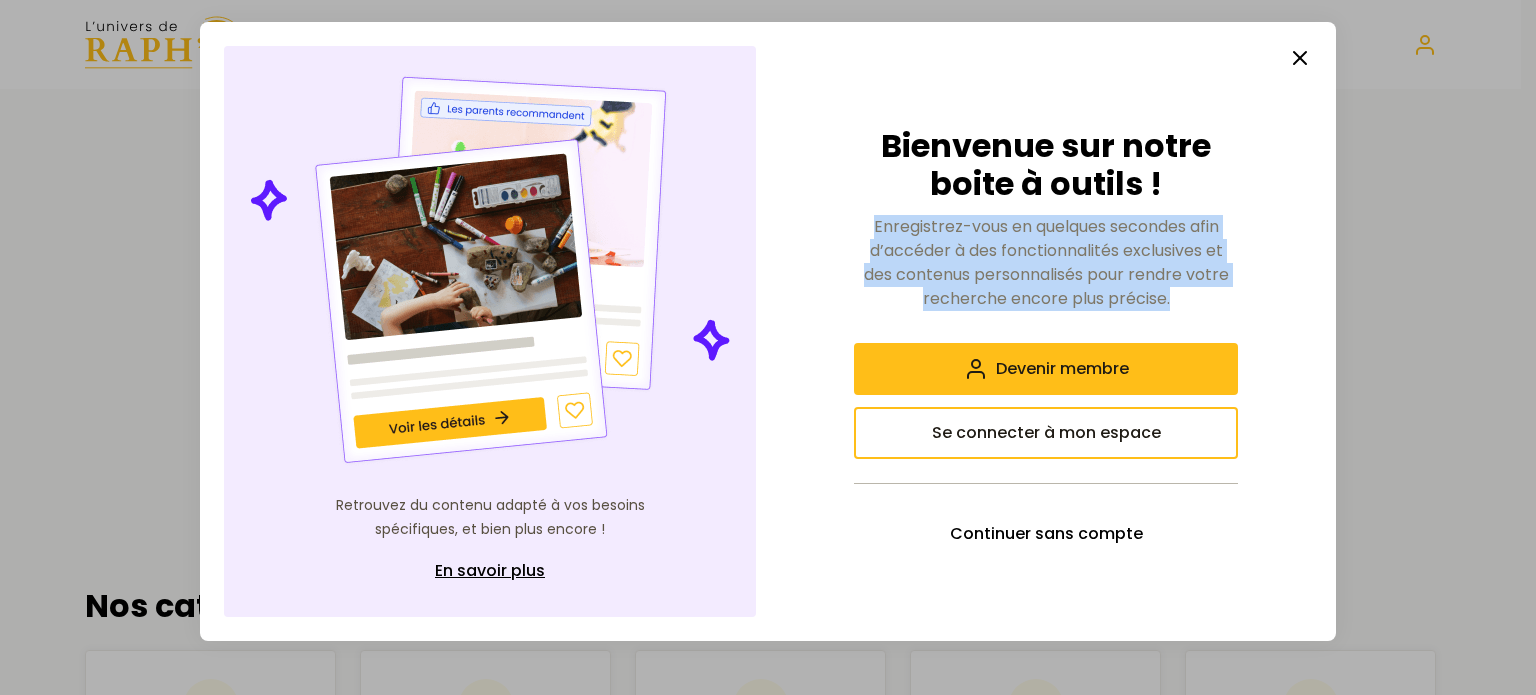 drag, startPoint x: 869, startPoint y: 227, endPoint x: 1284, endPoint y: 294, distance: 420.37366 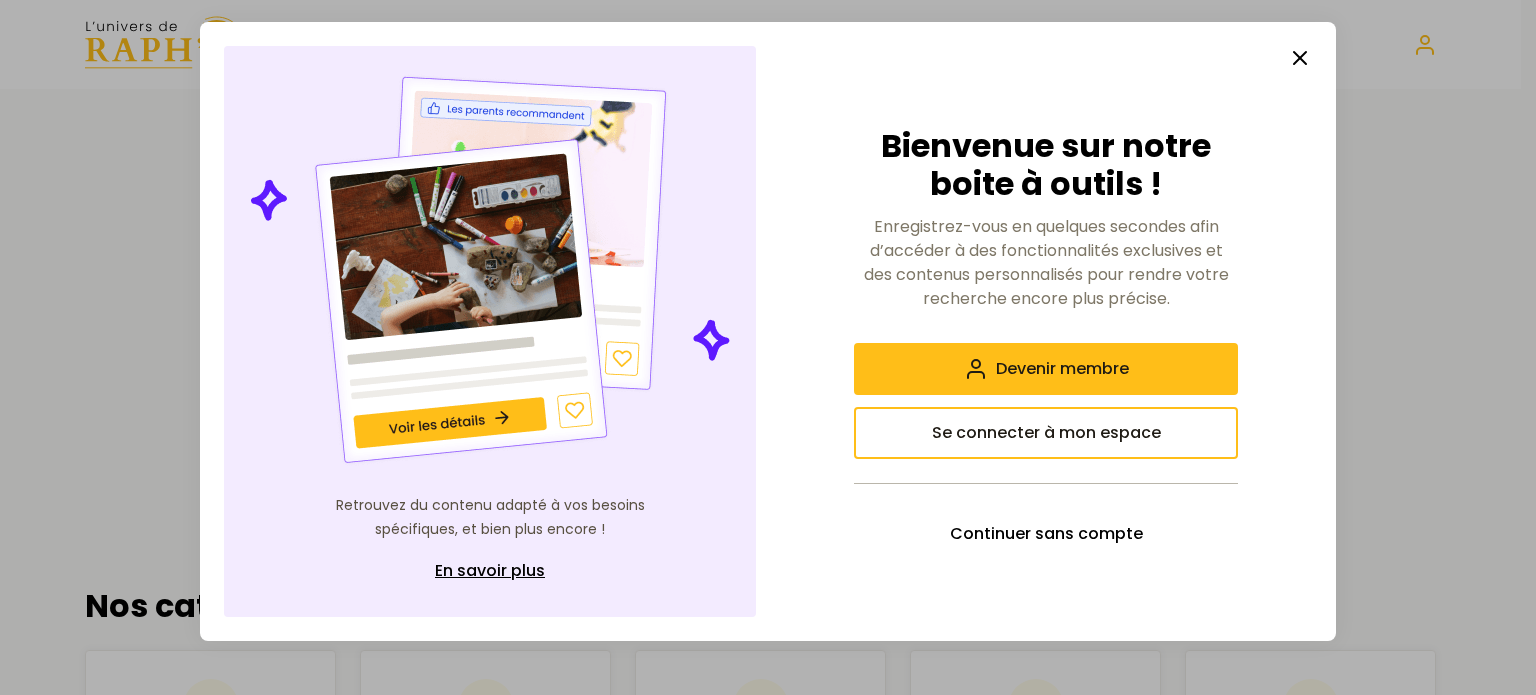 click on "Retrouvez du contenu adapté à vos besoins spécifiques, et bien plus encore ! En savoir plus Bienvenue sur notre boite à outils ! Enregistrez-vous en quelques secondes afin d’accéder à des fonctionnalités exclusives et des contenus personnalisés pour rendre votre recherche encore plus précise. Devenir membre Se connecter à mon espace Continuer sans compte" at bounding box center [768, 332] 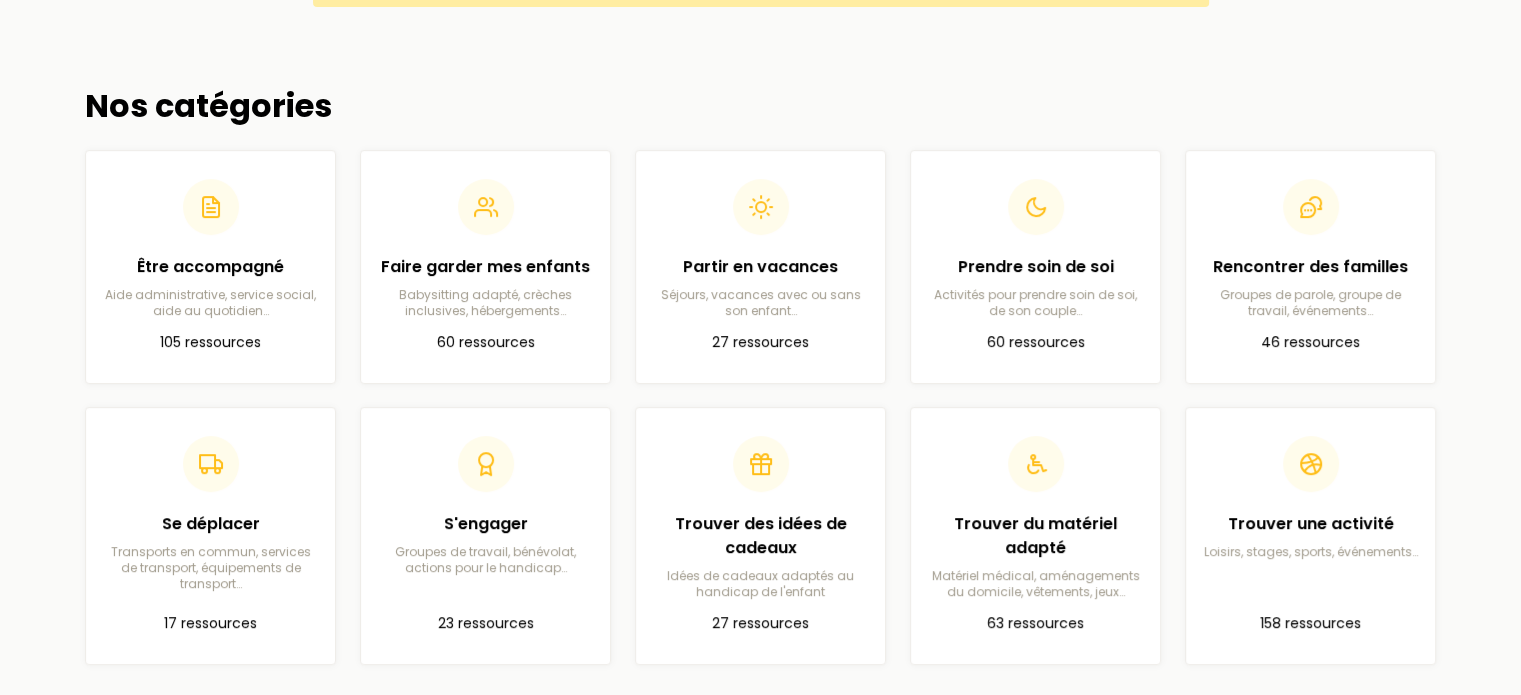 scroll, scrollTop: 500, scrollLeft: 0, axis: vertical 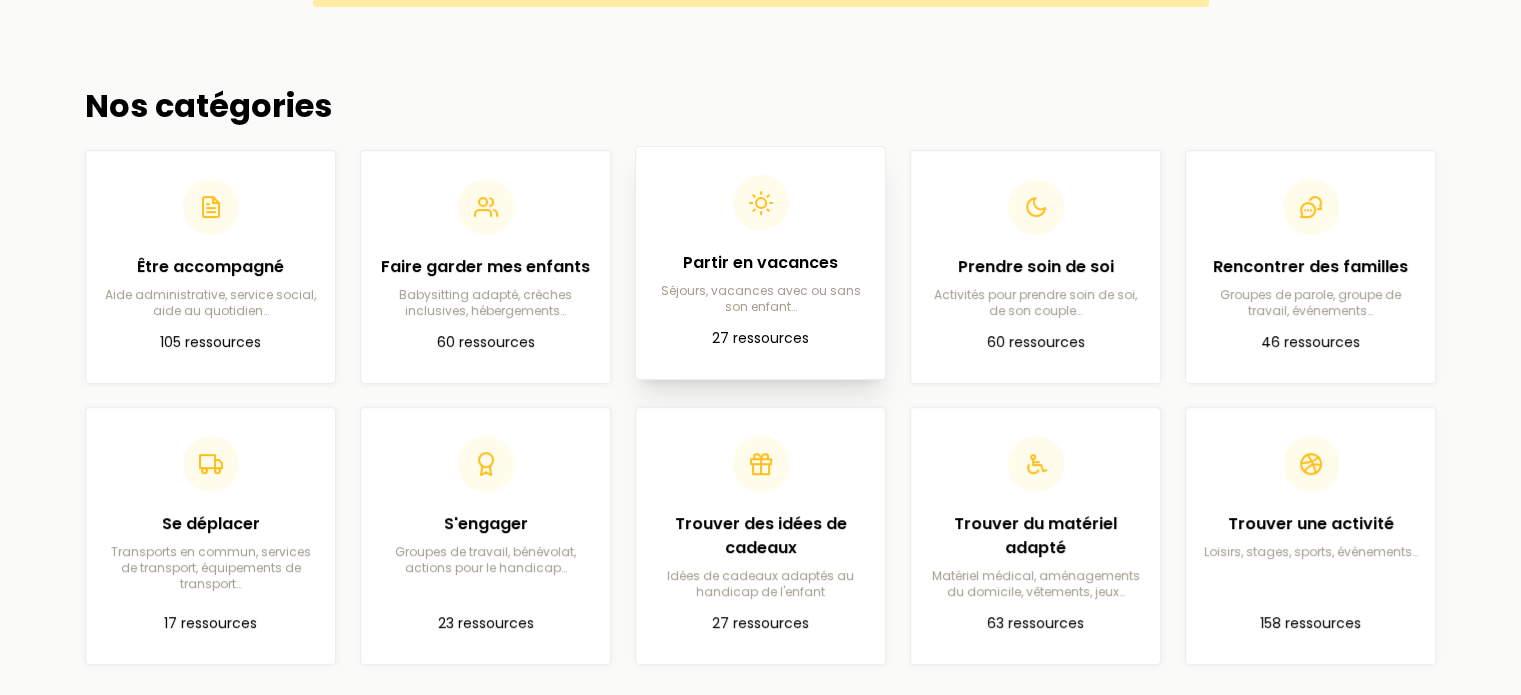 click on "Partir en vacances Séjours, vacances avec ou sans son enfant…" at bounding box center [760, 283] 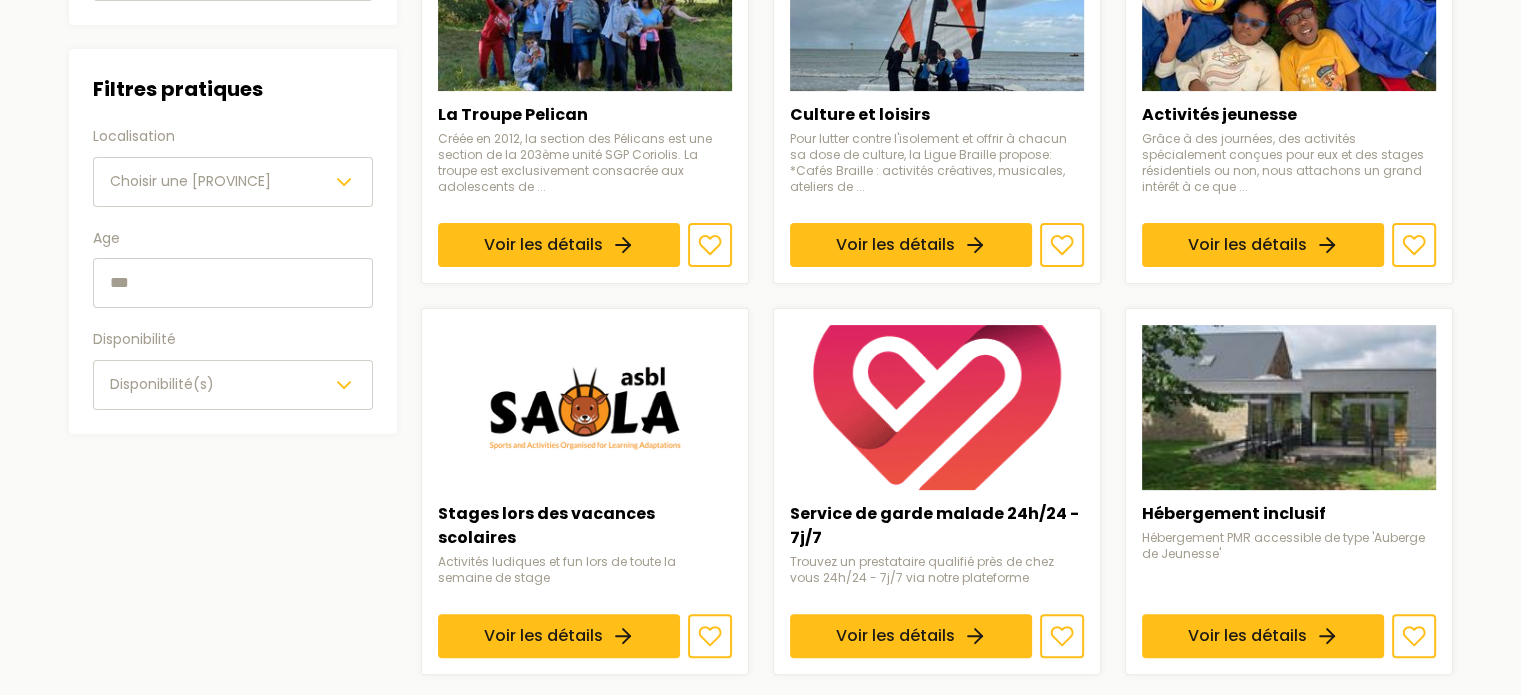 scroll, scrollTop: 0, scrollLeft: 0, axis: both 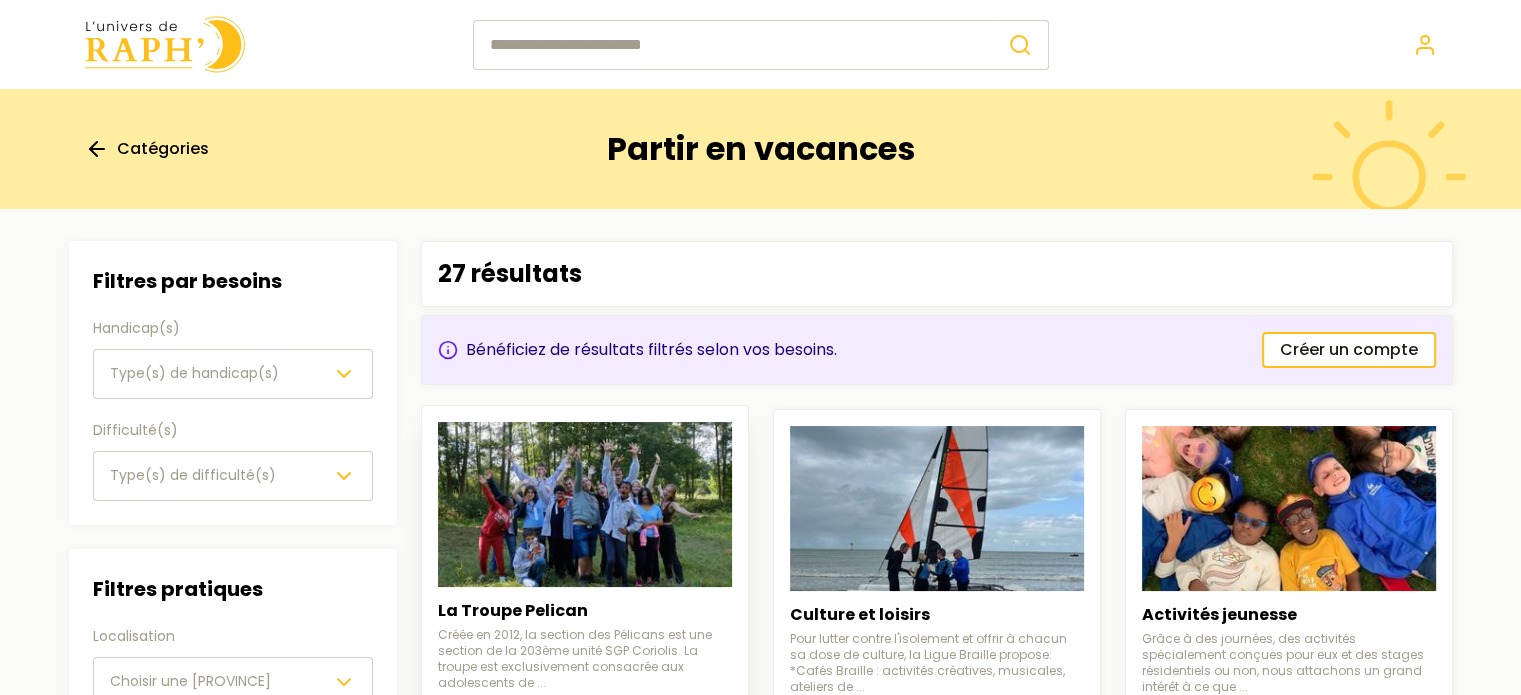 click on "Voir les détails" at bounding box center (559, 741) 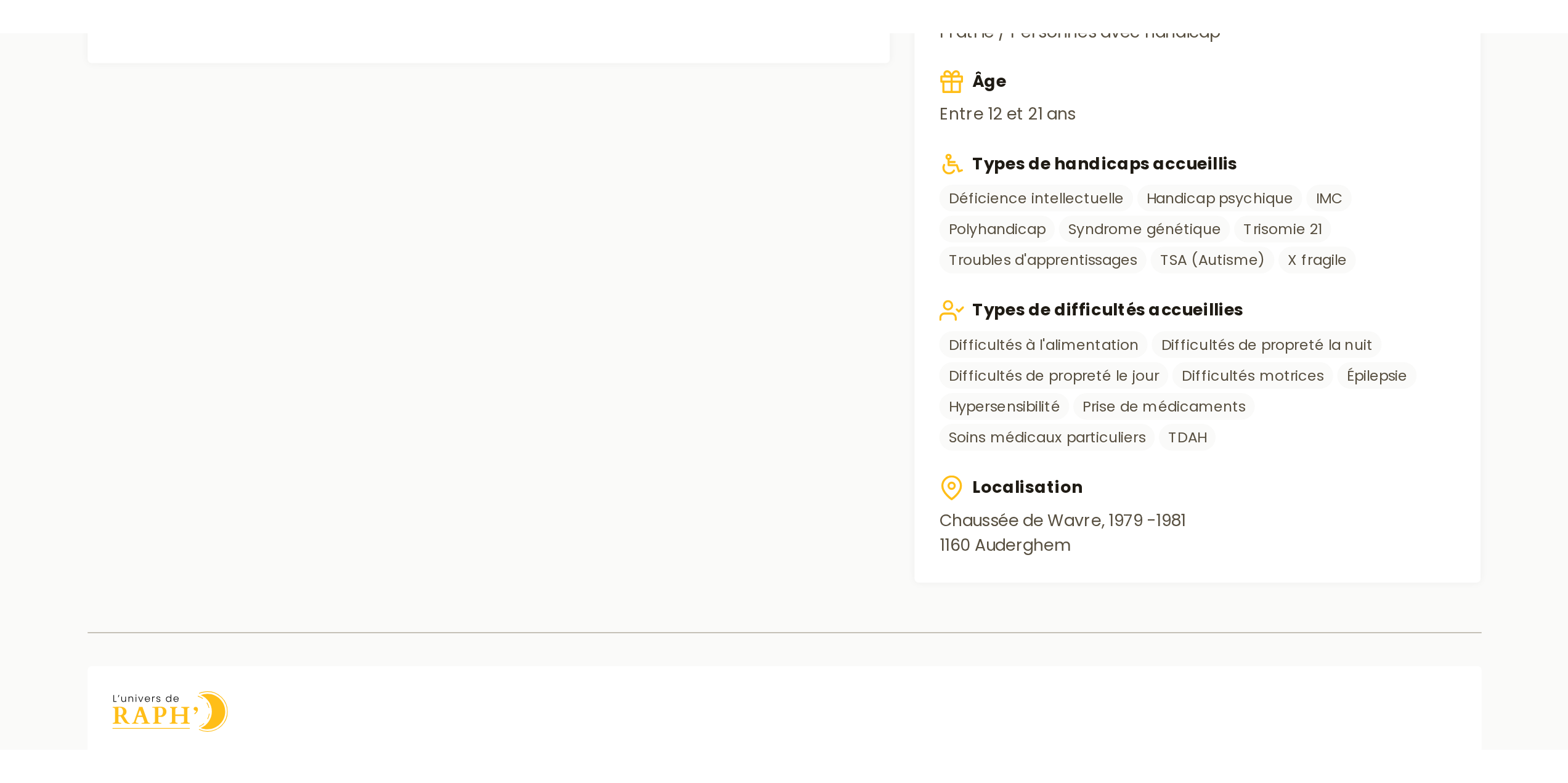 scroll, scrollTop: 306, scrollLeft: 0, axis: vertical 